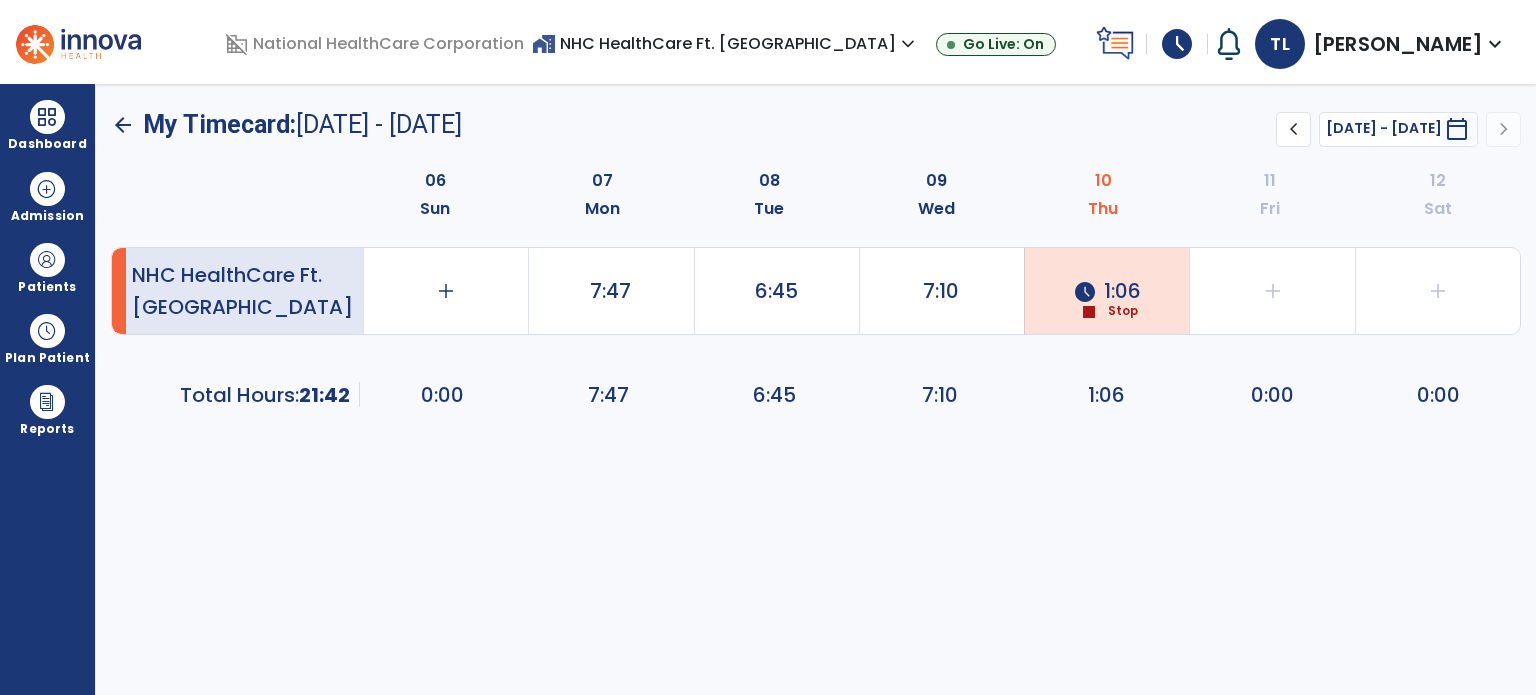 scroll, scrollTop: 0, scrollLeft: 0, axis: both 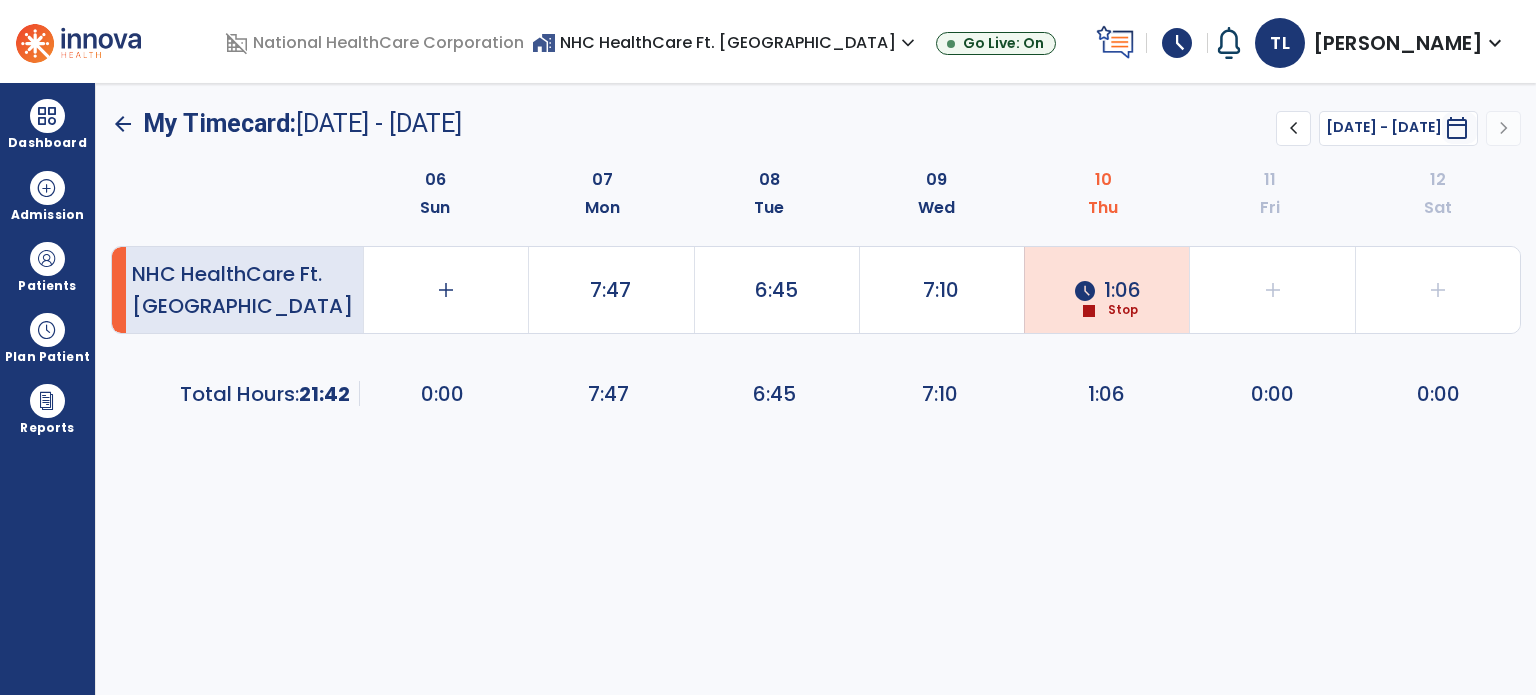 click on "Dashboard  dashboard  Therapist Dashboard Admission Patients  format_list_bulleted  Patient List  space_dashboard  Patient Board  insert_chart  PDPM Board Plan Patient  event_note  Planner  content_paste_go  Scheduler  content_paste_go  Whiteboard Reports  export_notes  Billing Exports  note_alt  EOM Report  event_note  Minutes By Payor  inbox_customize  Service Log  playlist_add_check  Triple Check Report" at bounding box center (48, 389) 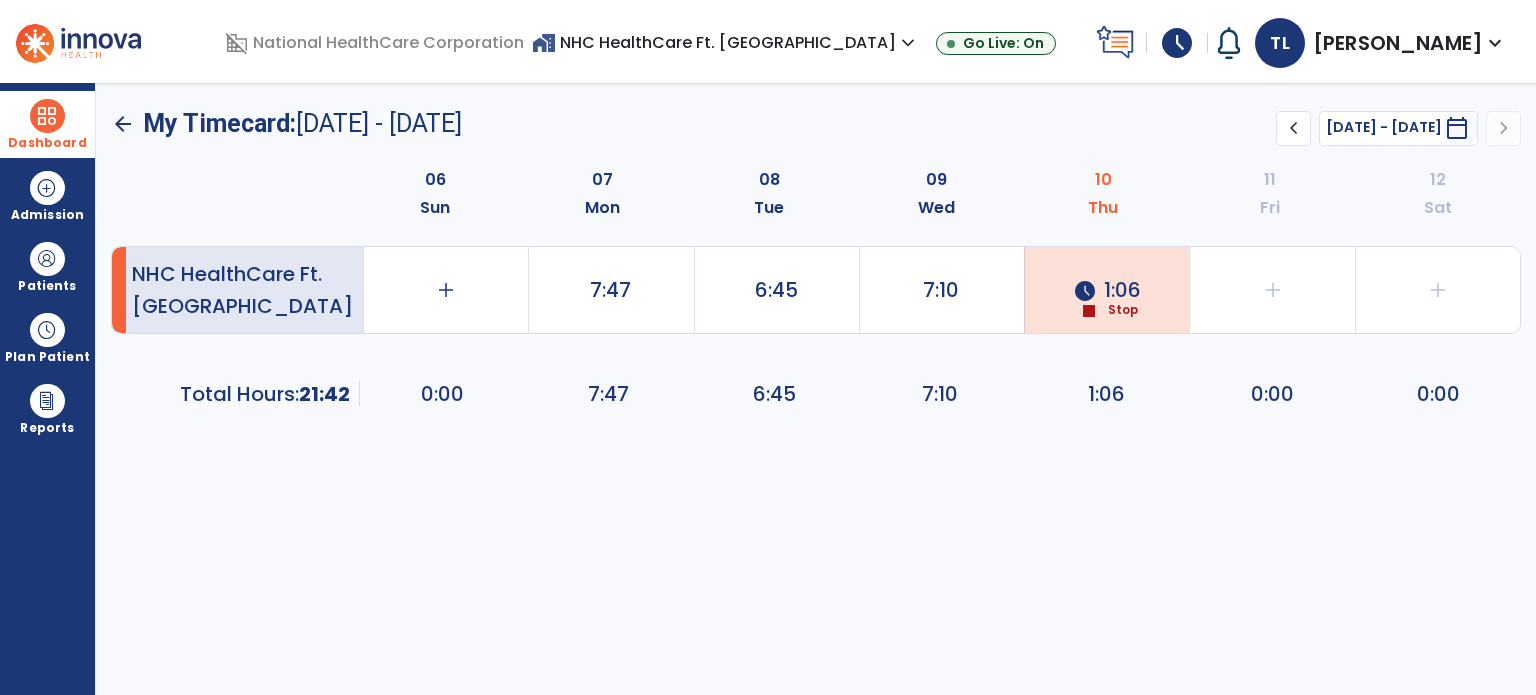 click on "Dashboard" at bounding box center [47, 124] 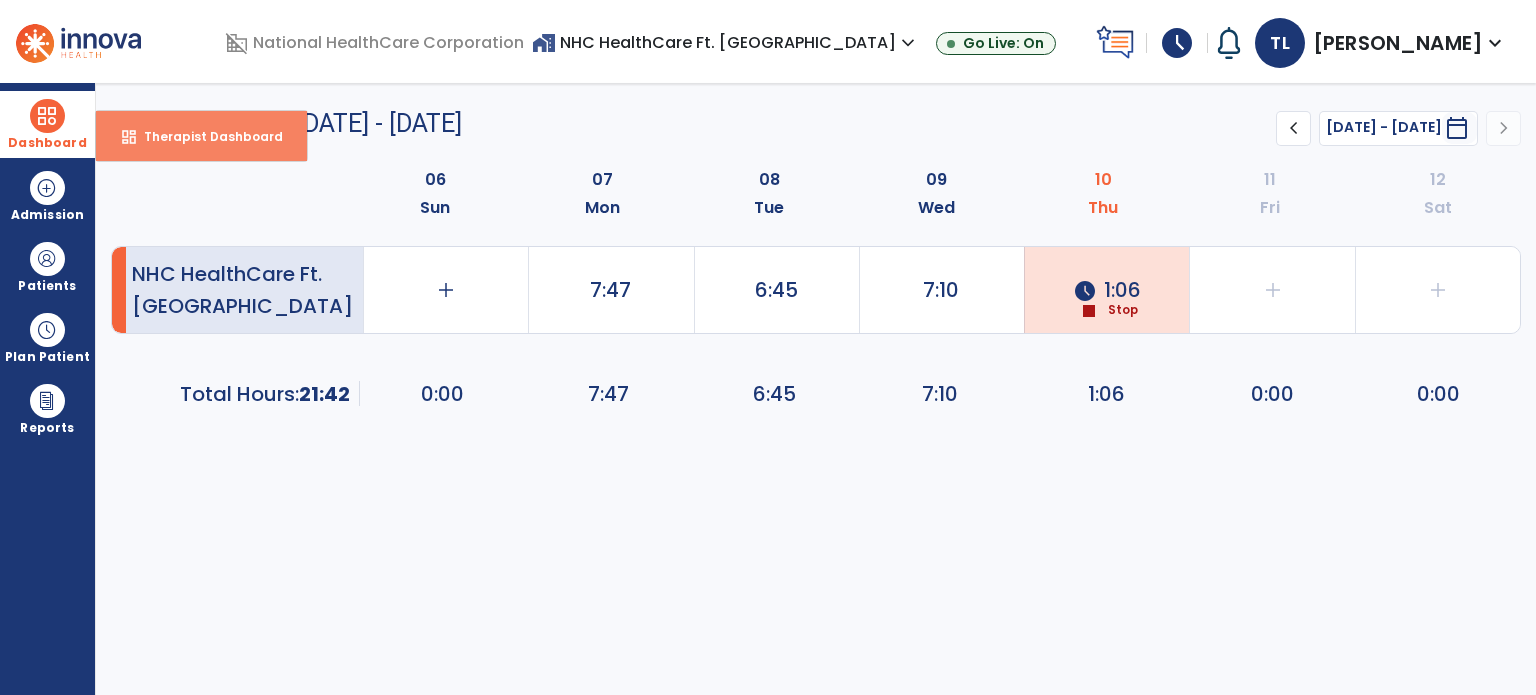 click on "dashboard  Therapist Dashboard" at bounding box center [201, 136] 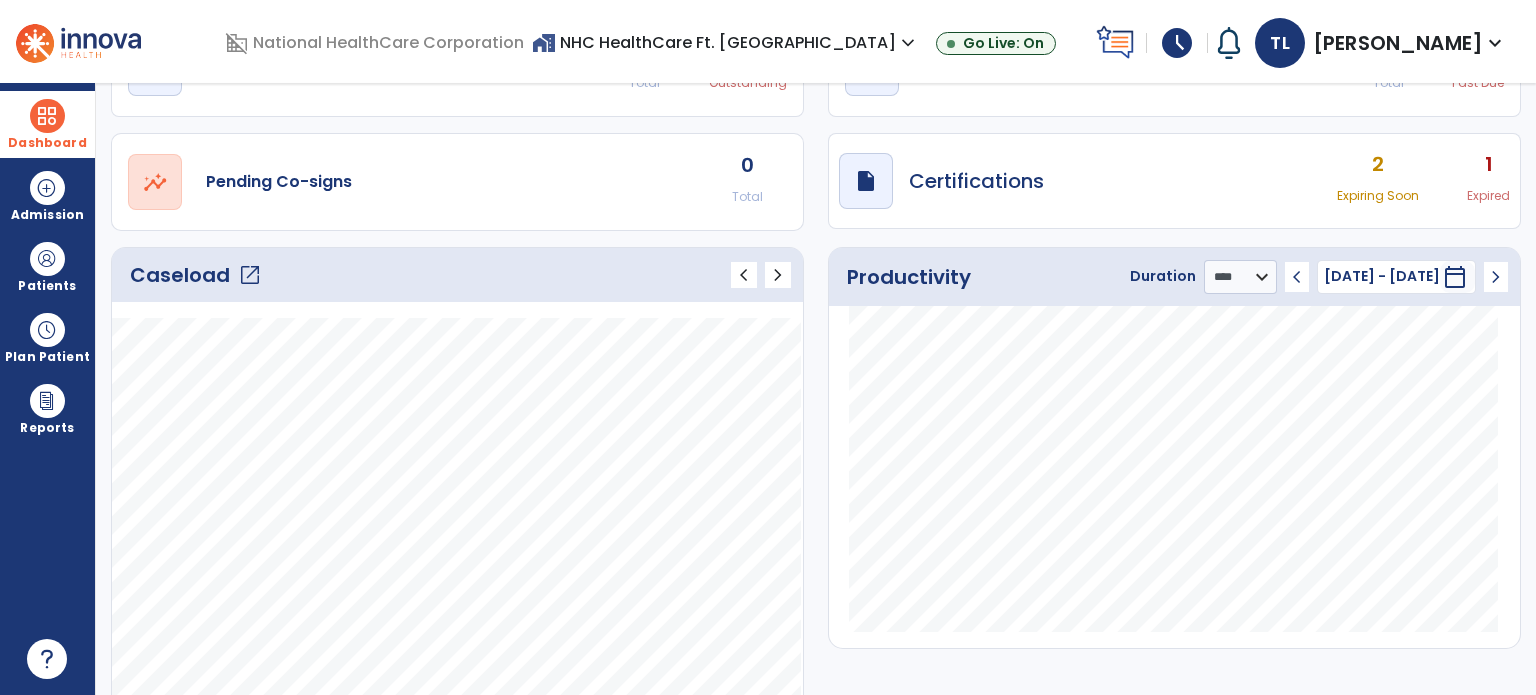 scroll, scrollTop: 123, scrollLeft: 0, axis: vertical 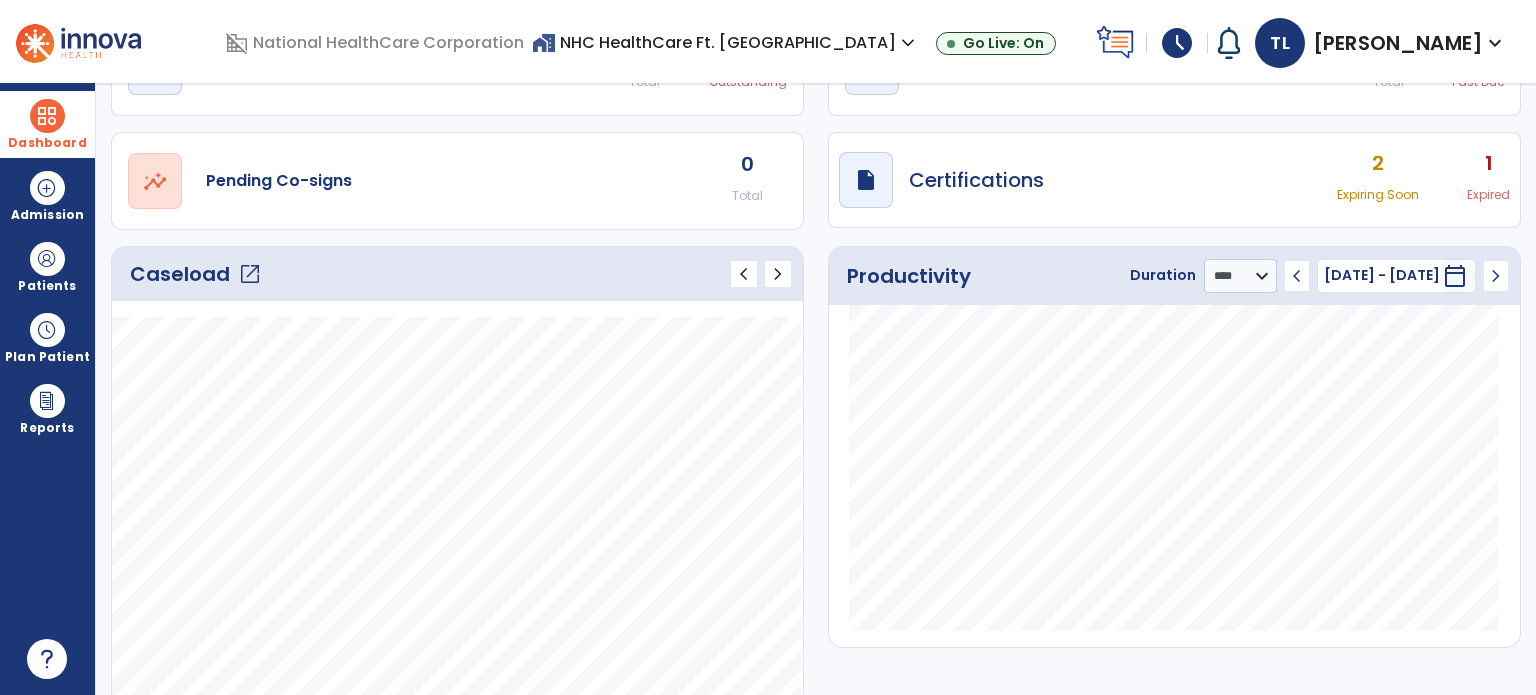 click on "open_in_new" 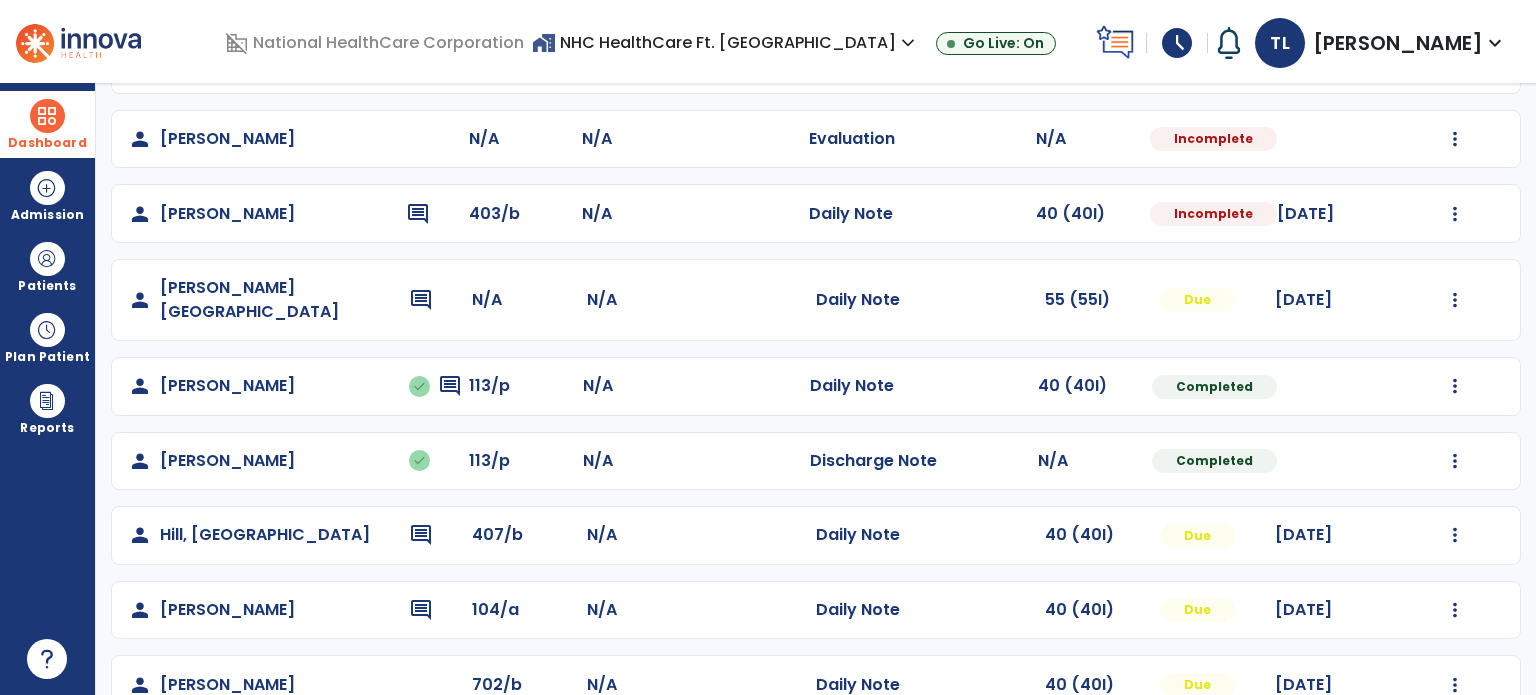 scroll, scrollTop: 540, scrollLeft: 0, axis: vertical 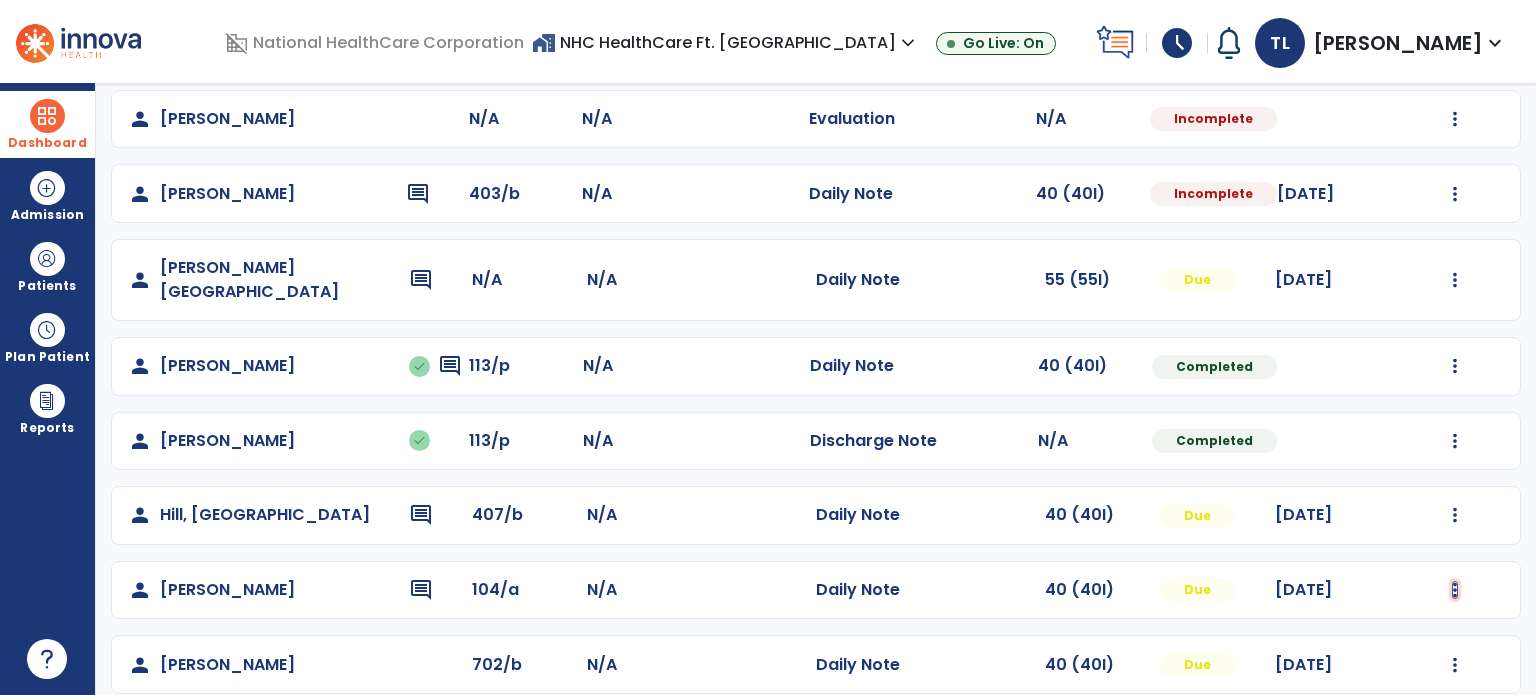 click at bounding box center (1455, -252) 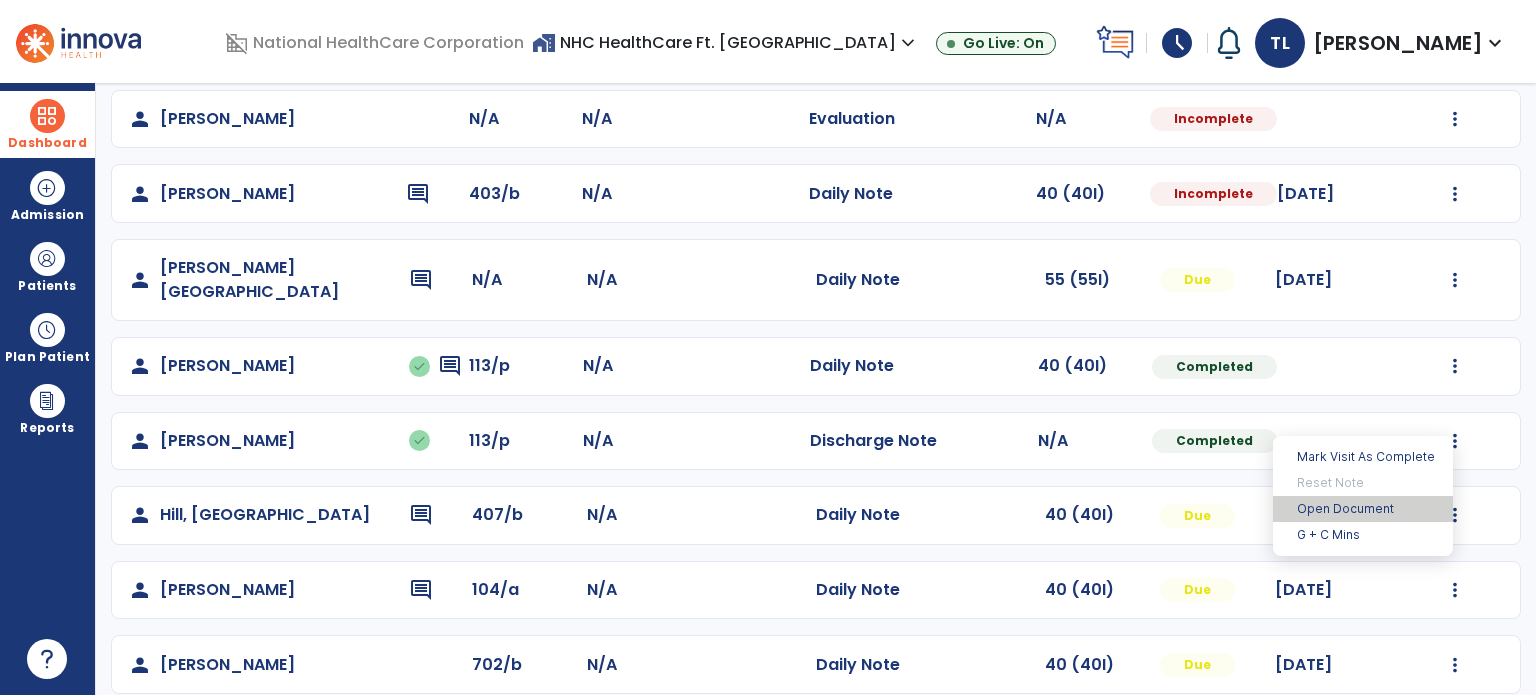 click on "Open Document" at bounding box center [1363, 509] 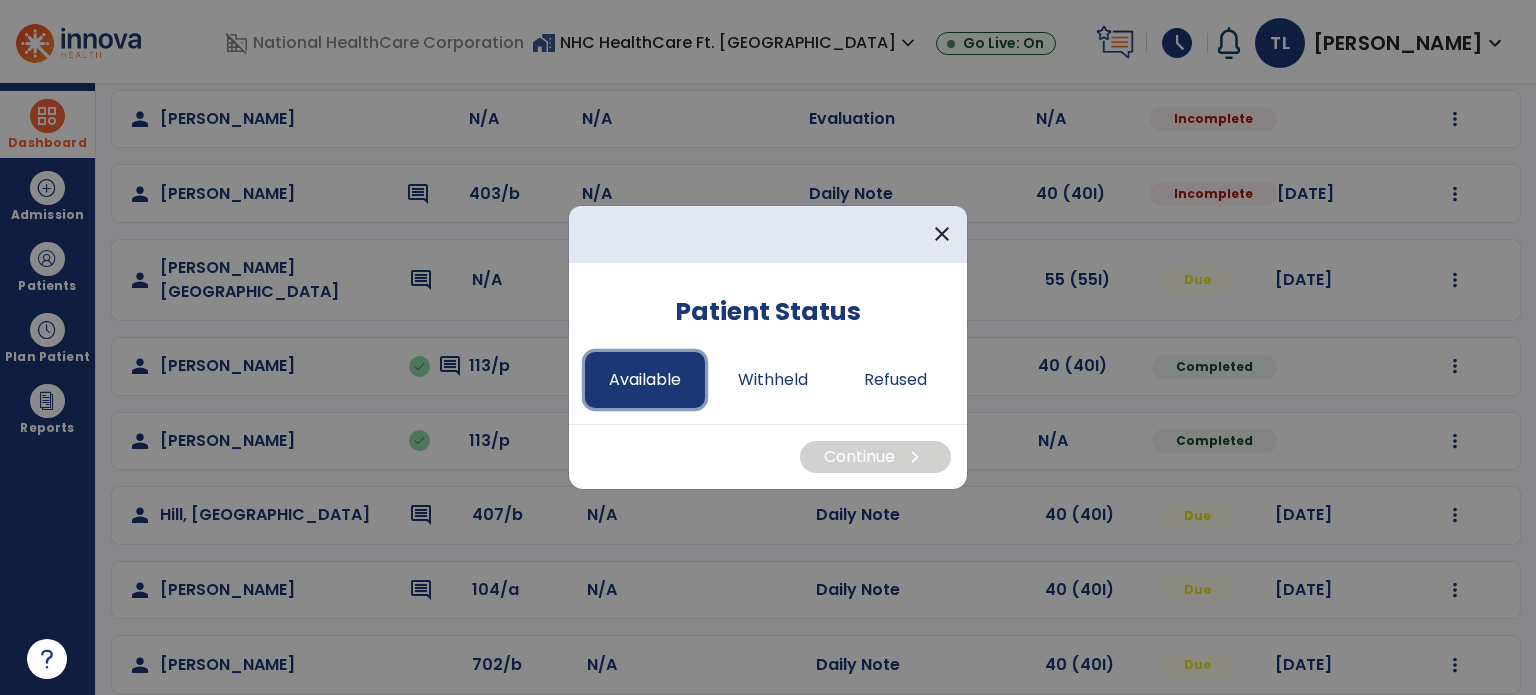 click on "Available" at bounding box center (645, 380) 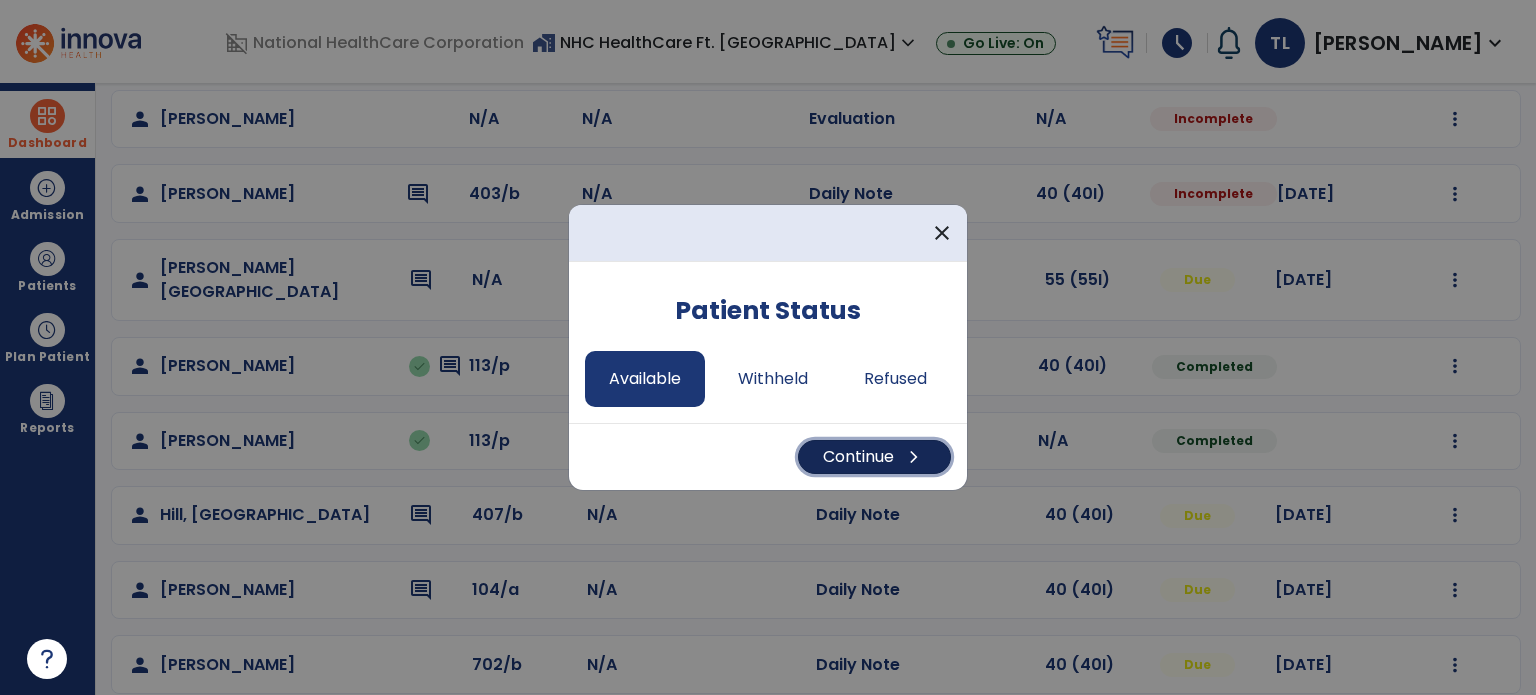 click on "Continue   chevron_right" at bounding box center (874, 457) 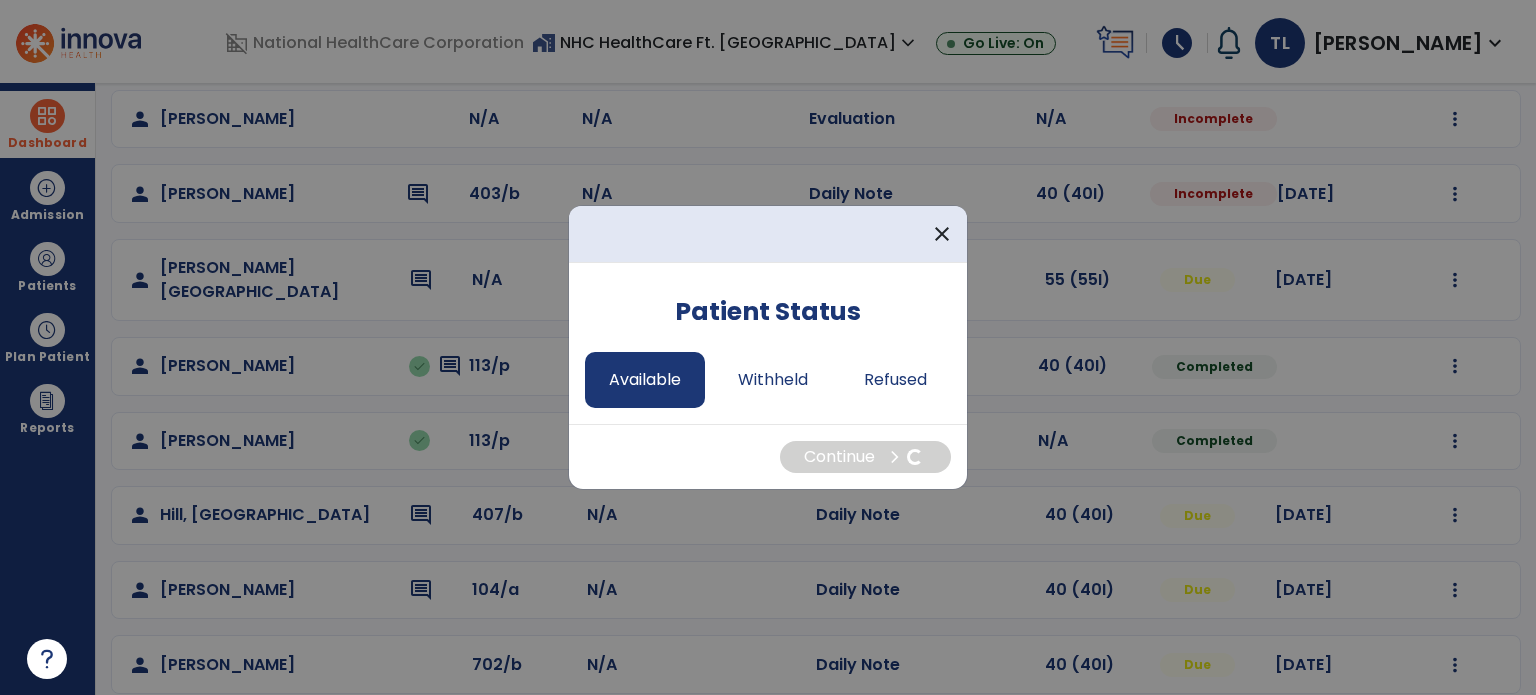 select on "*" 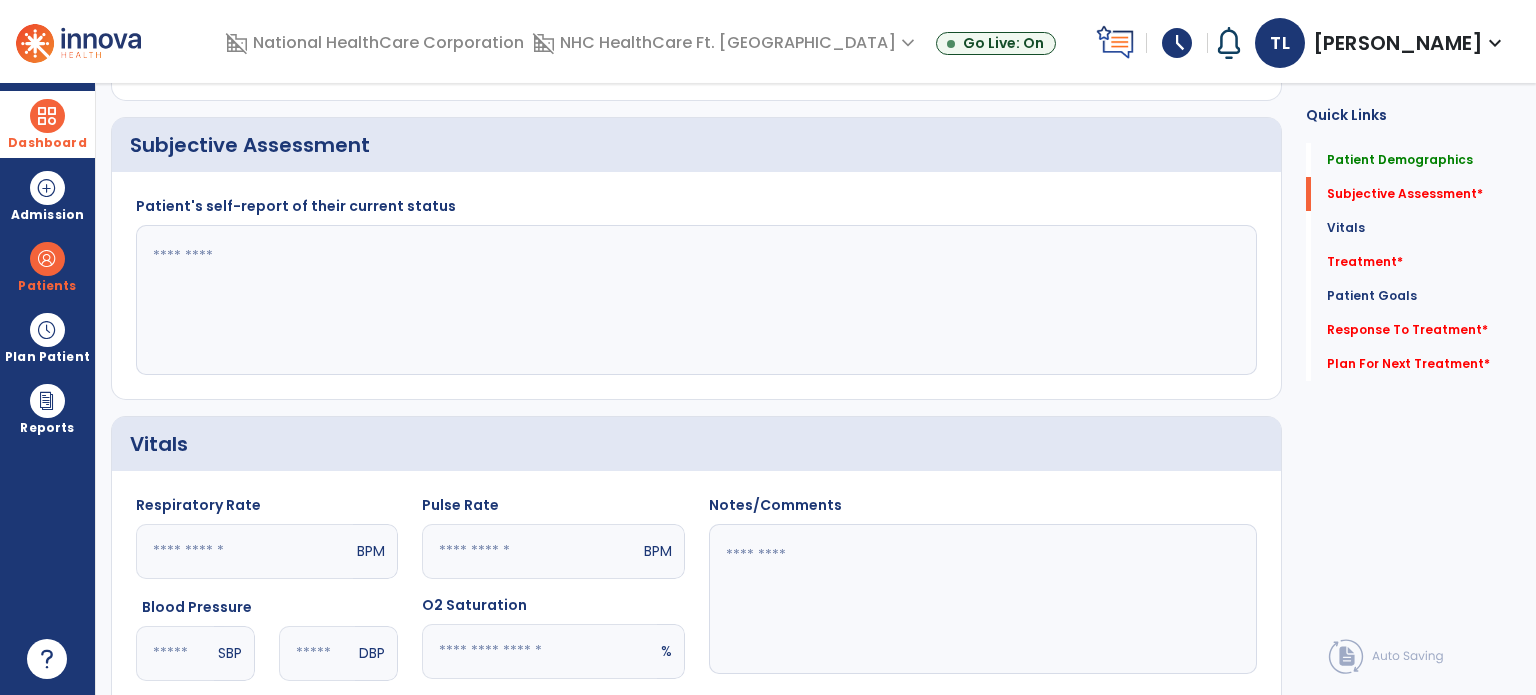 click 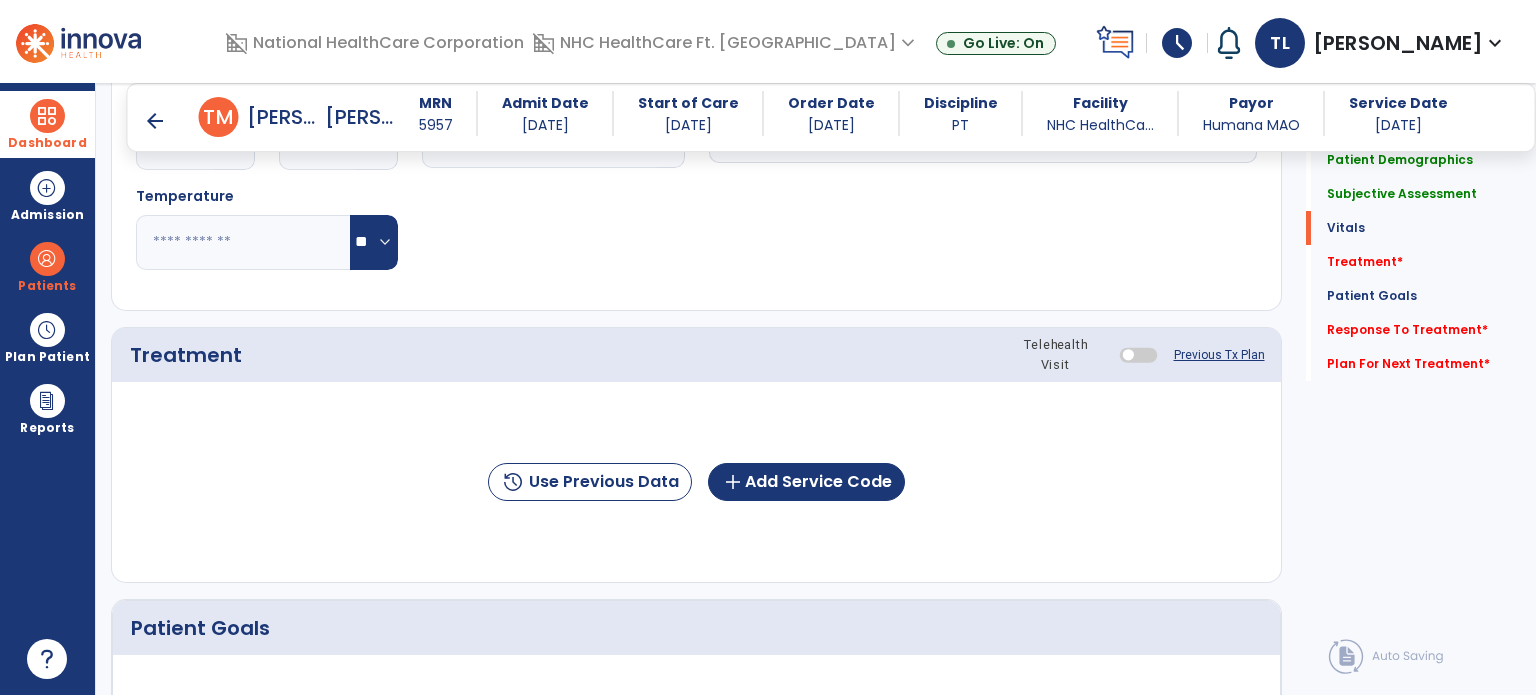 scroll, scrollTop: 1034, scrollLeft: 0, axis: vertical 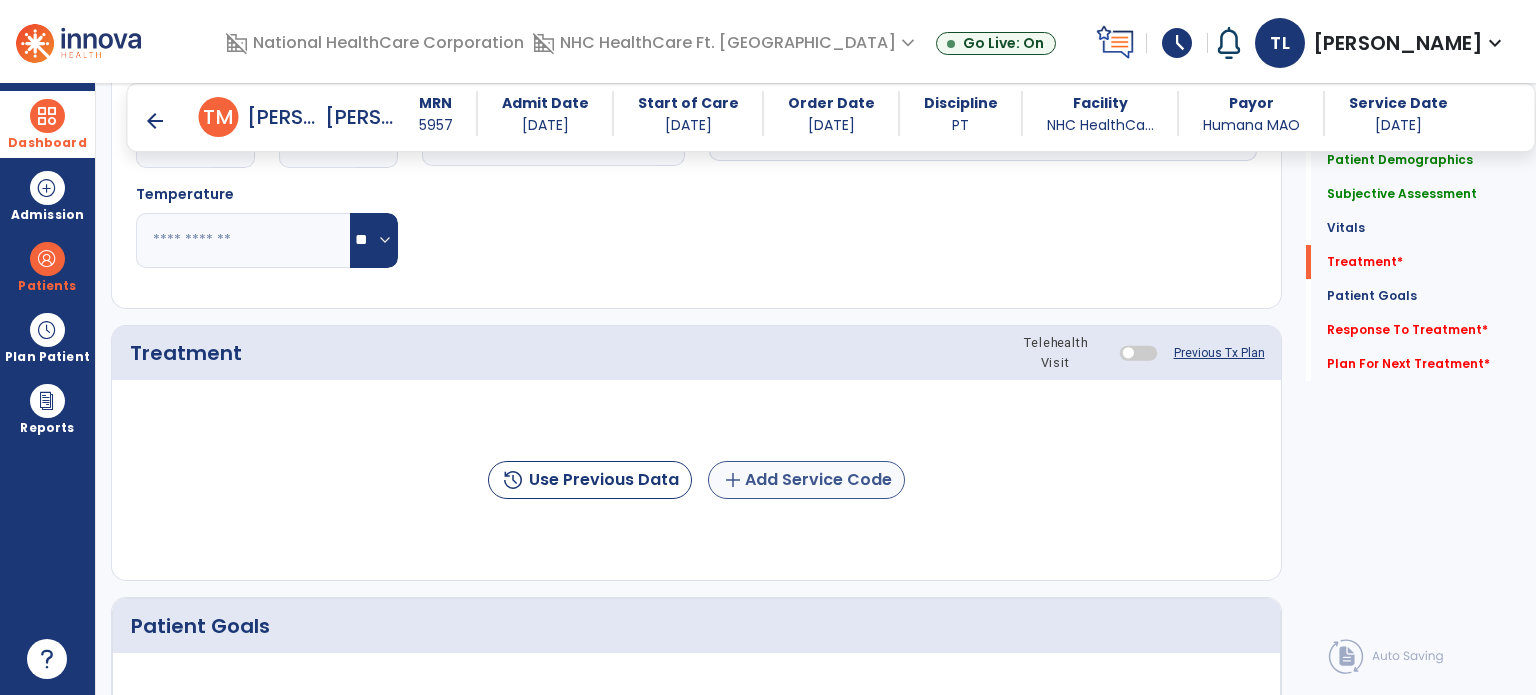 type on "**********" 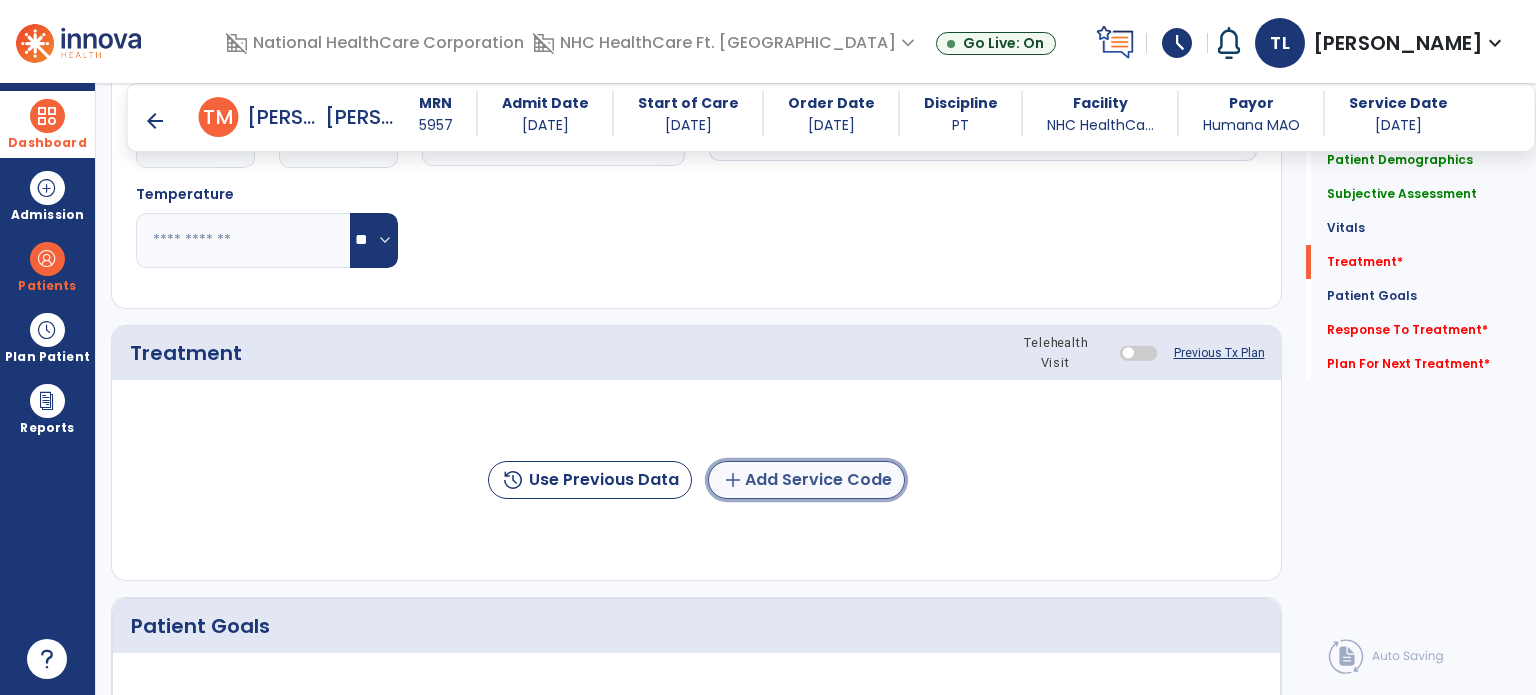 click on "add  Add Service Code" 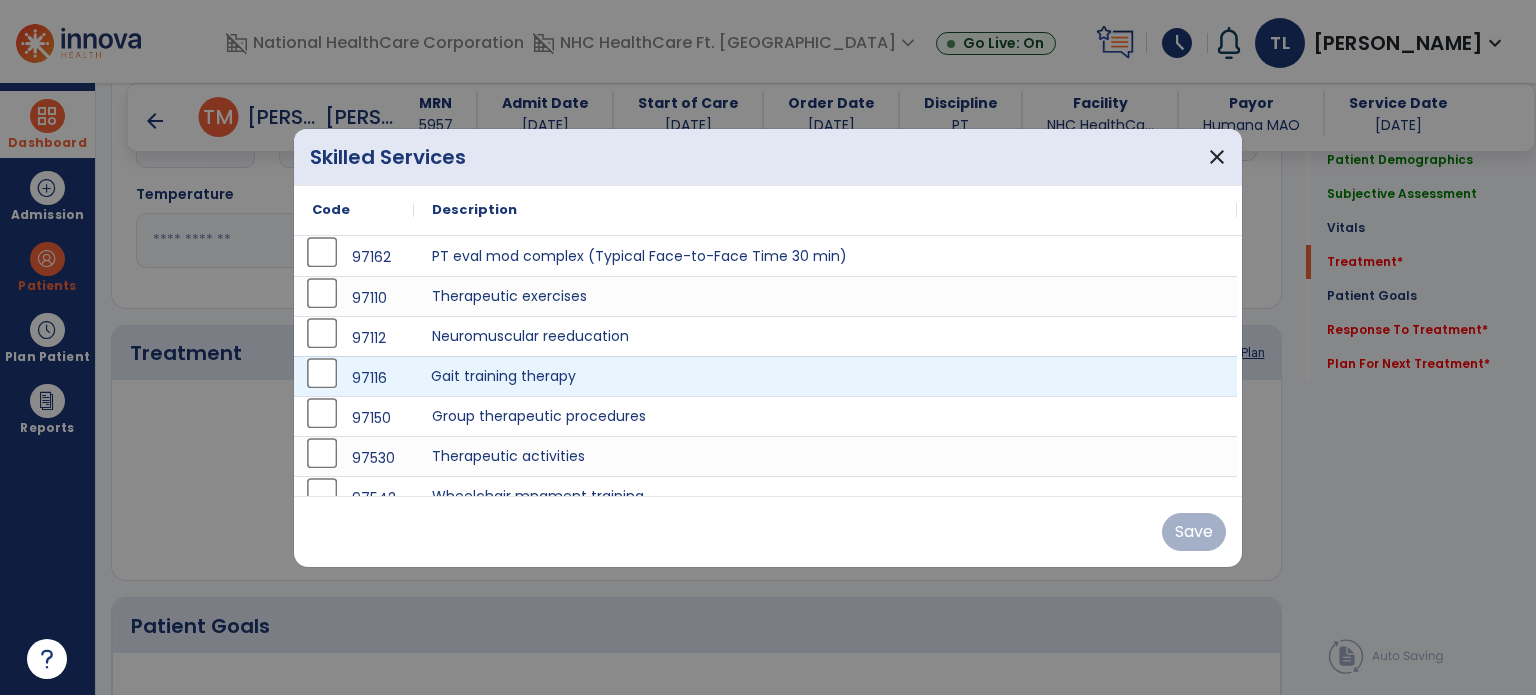 click on "Gait training therapy" at bounding box center (825, 376) 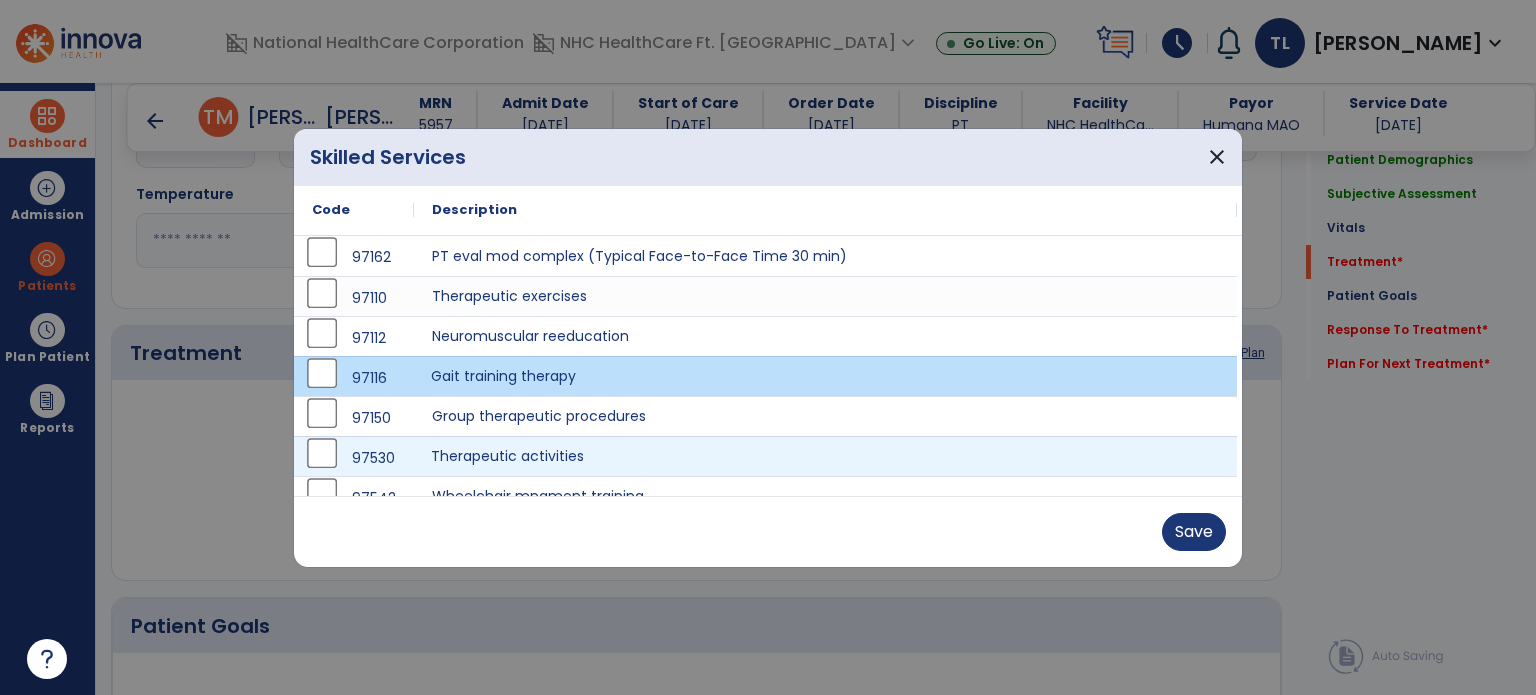 click on "Therapeutic activities" at bounding box center (825, 456) 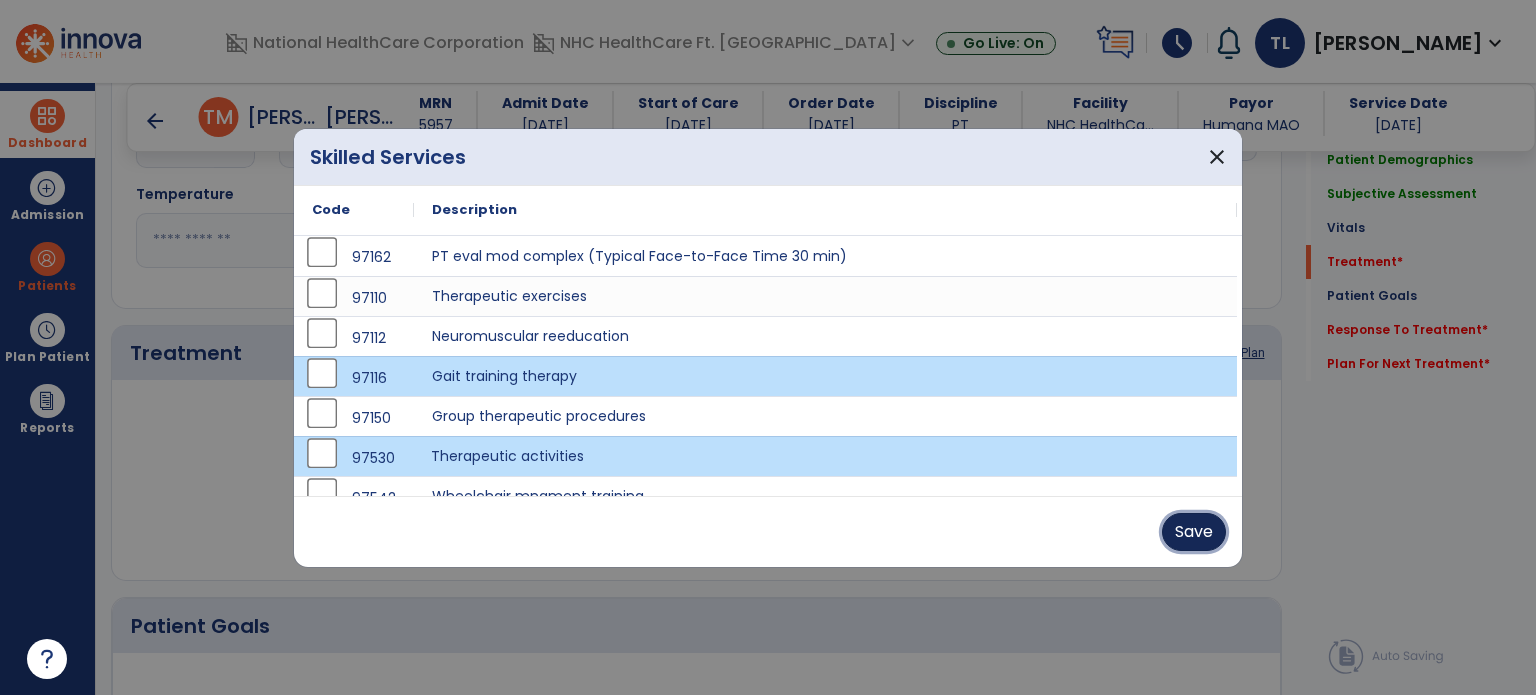 click on "Save" at bounding box center (1194, 532) 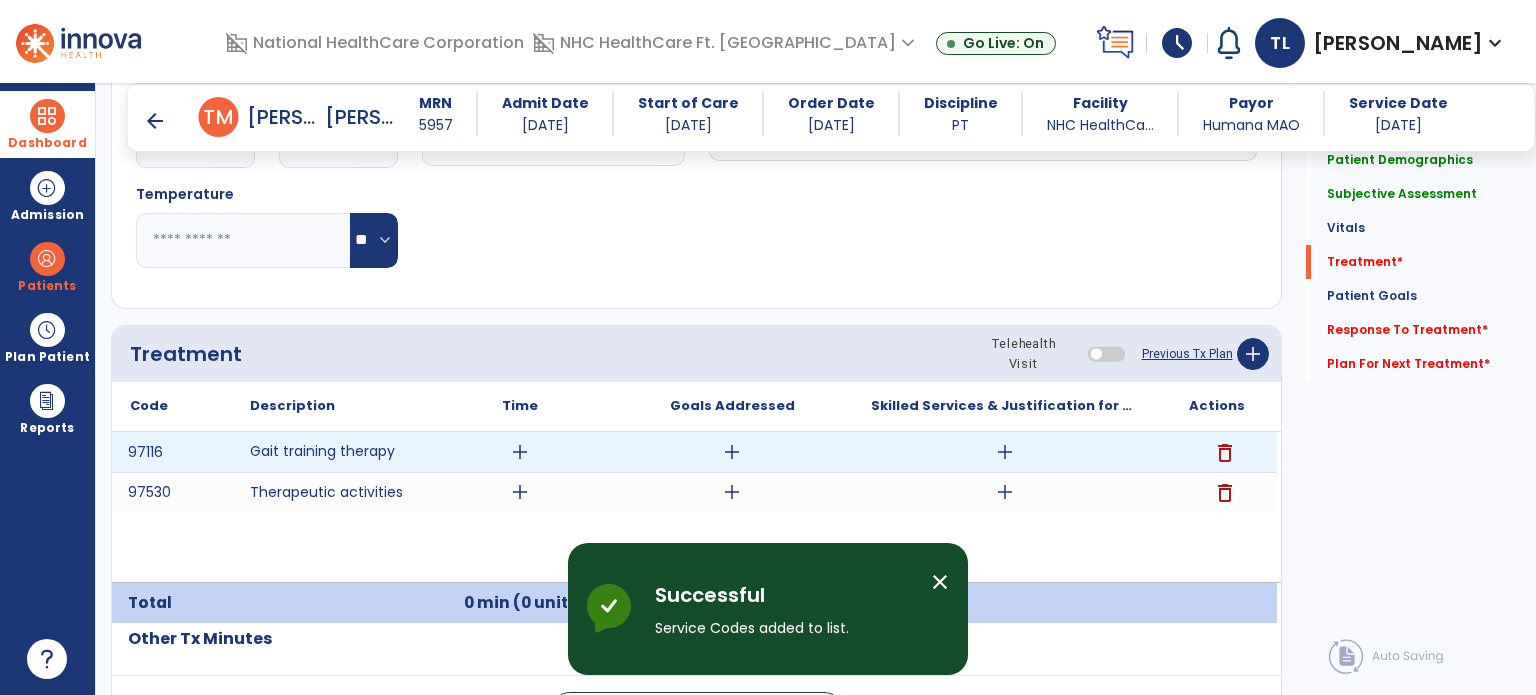 click on "add" at bounding box center (1005, 452) 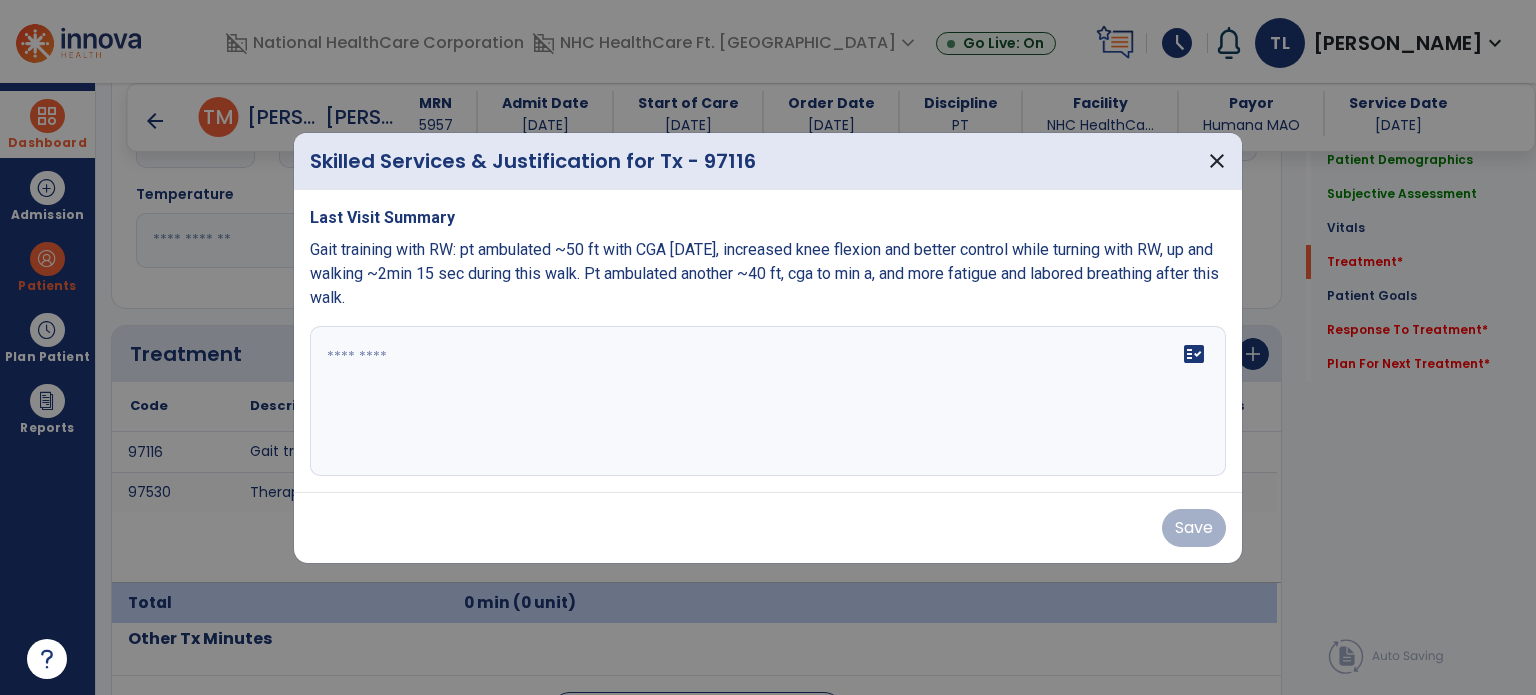 click at bounding box center [768, 401] 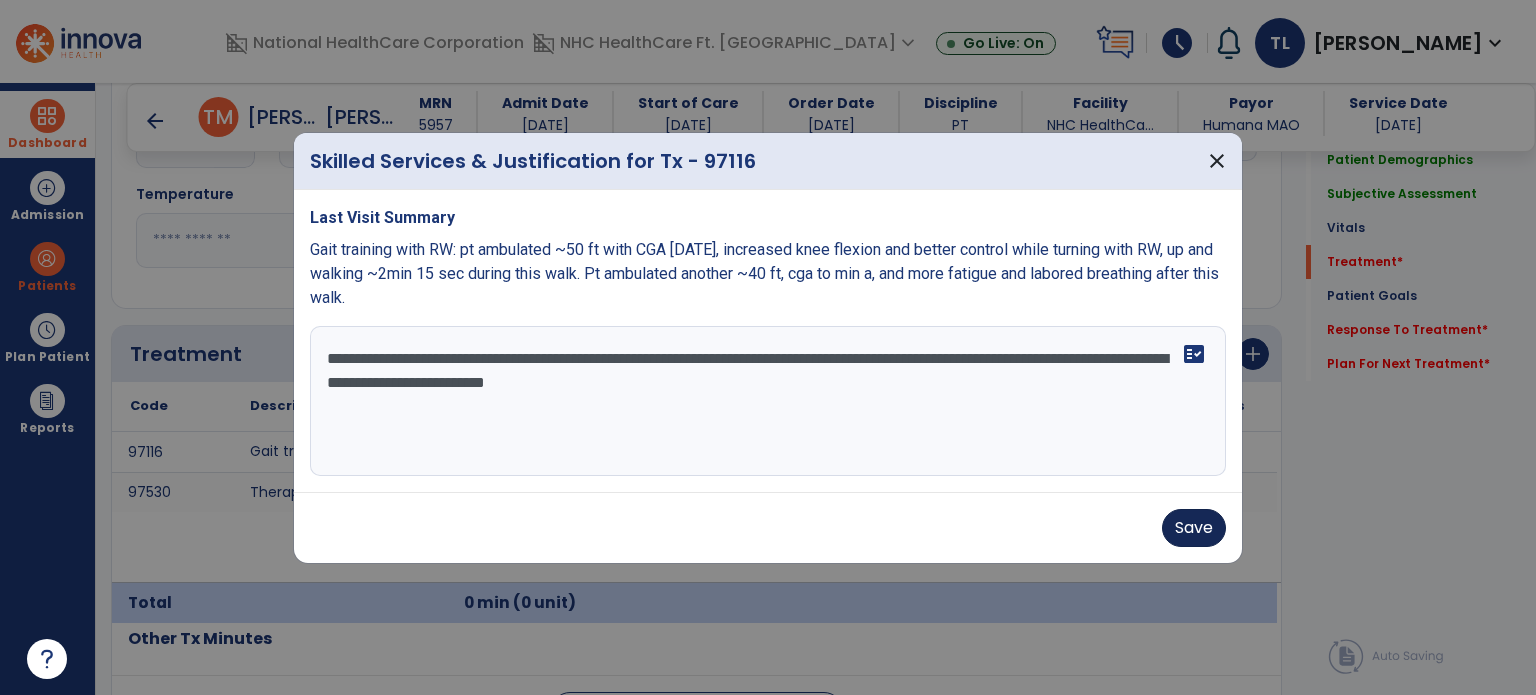 type on "**********" 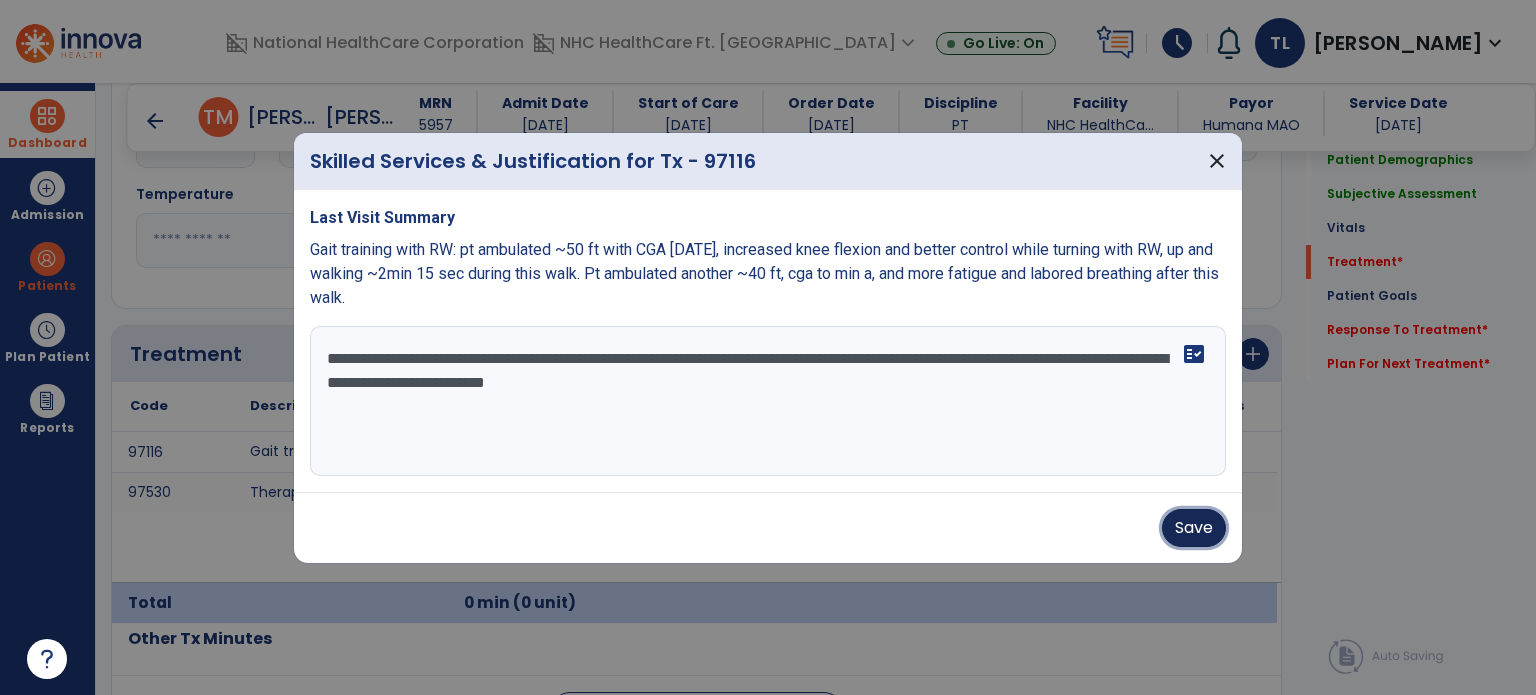 click on "Save" at bounding box center (1194, 528) 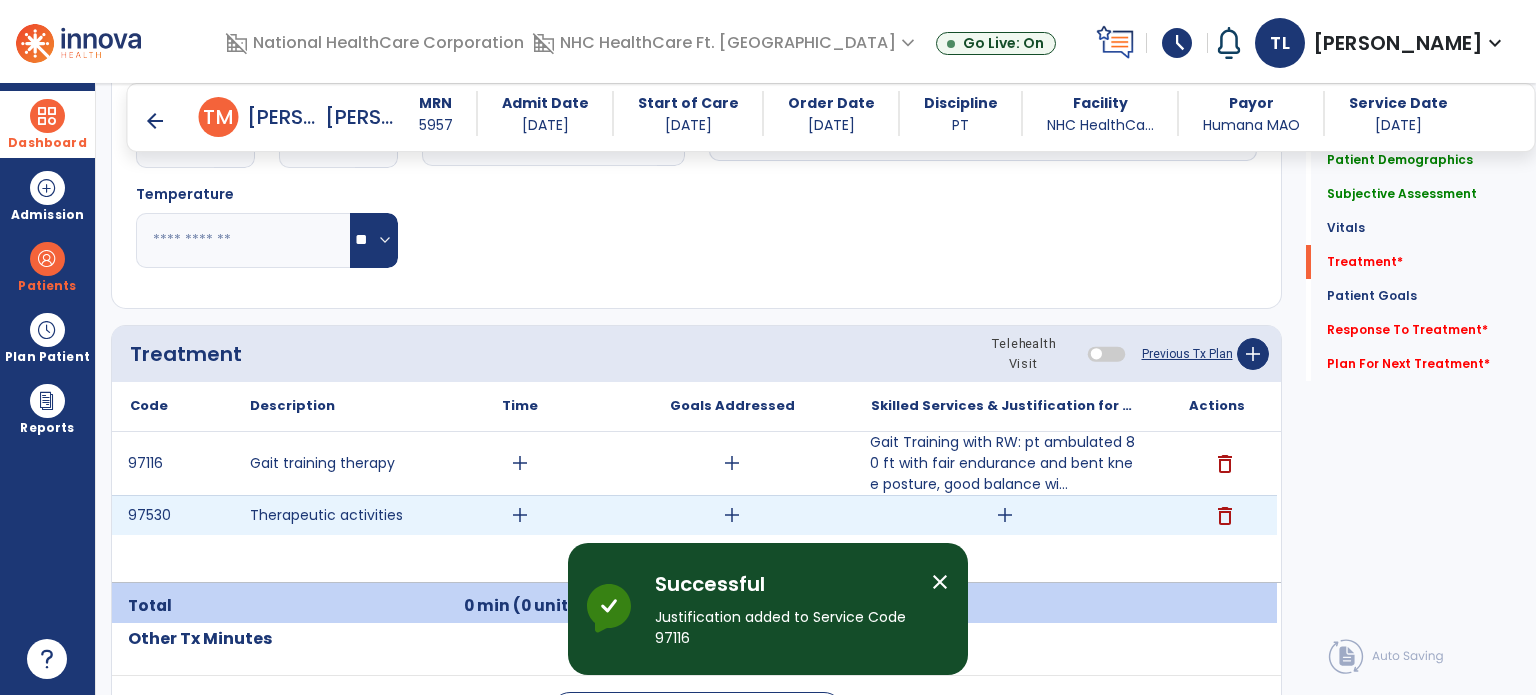 click on "add" at bounding box center (1004, 515) 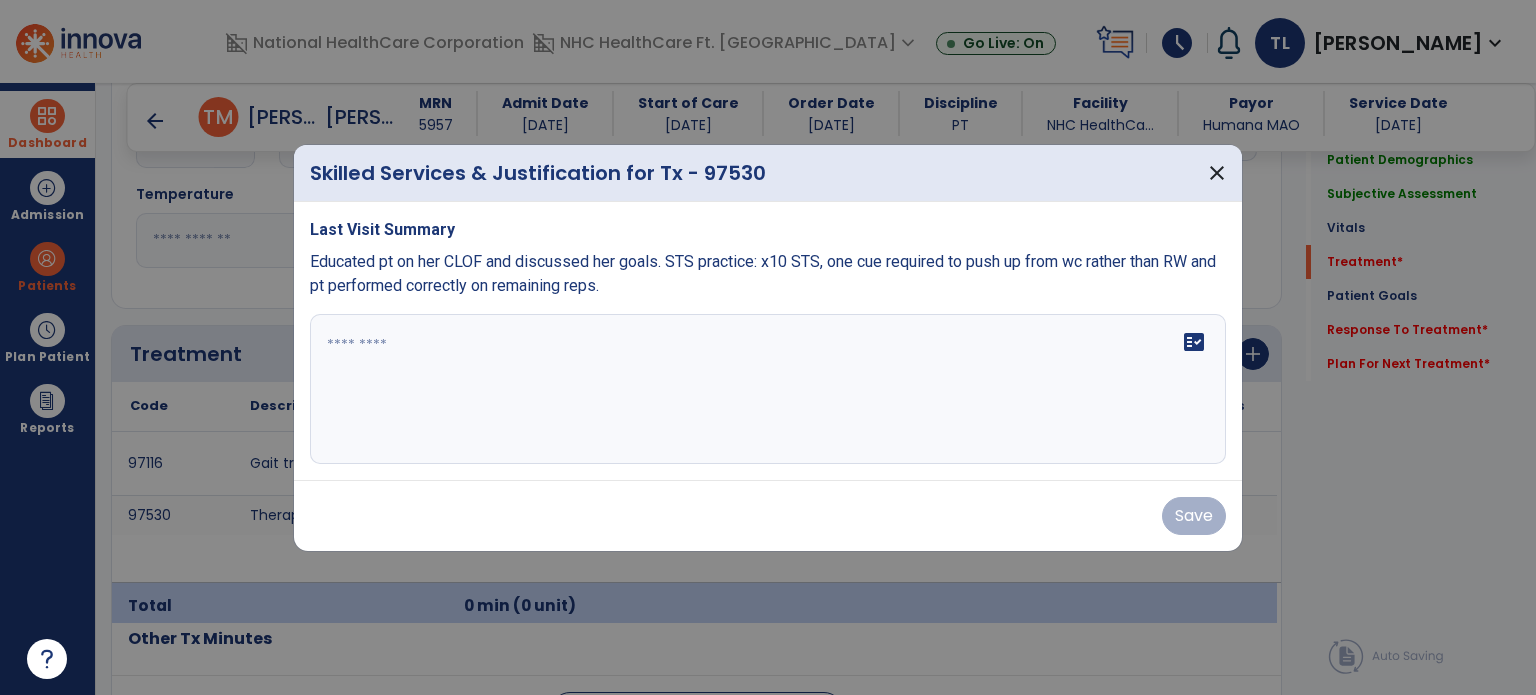 click on "fact_check" at bounding box center (768, 389) 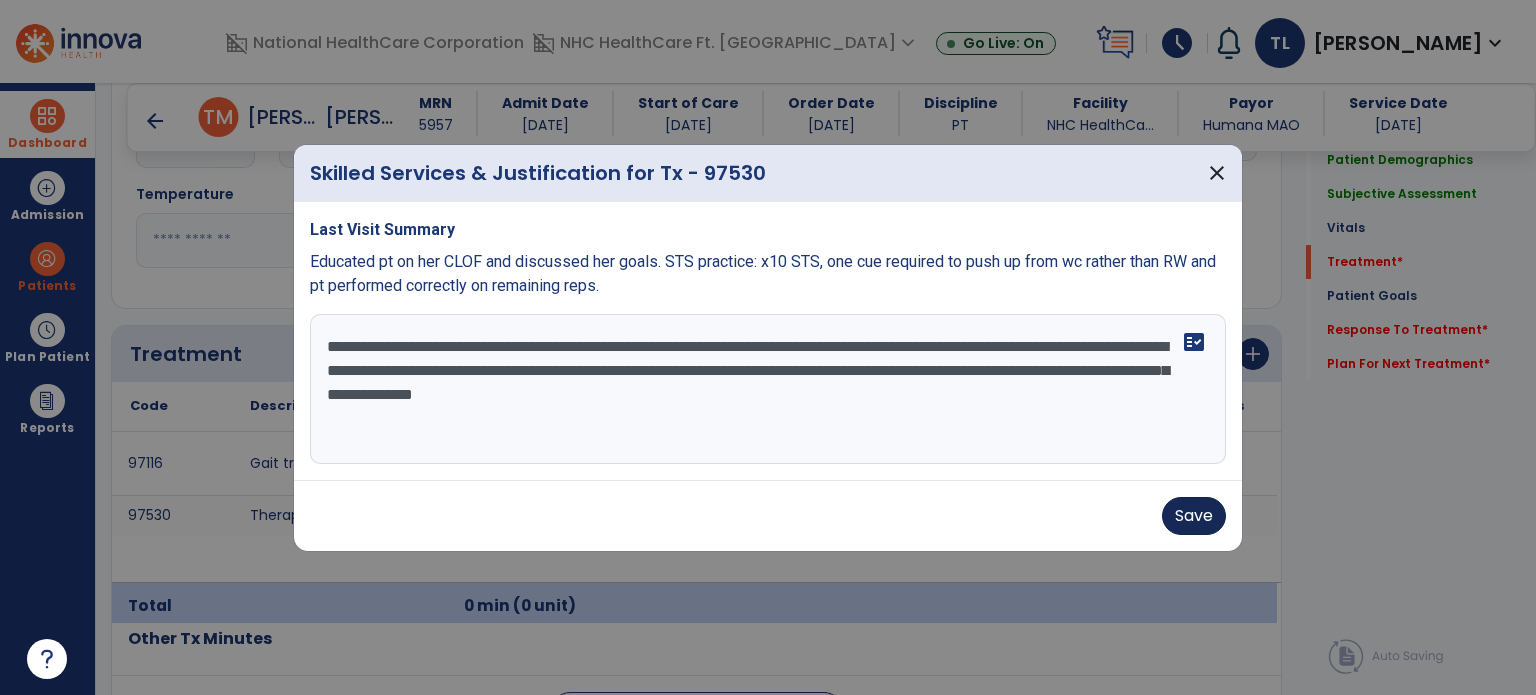type on "**********" 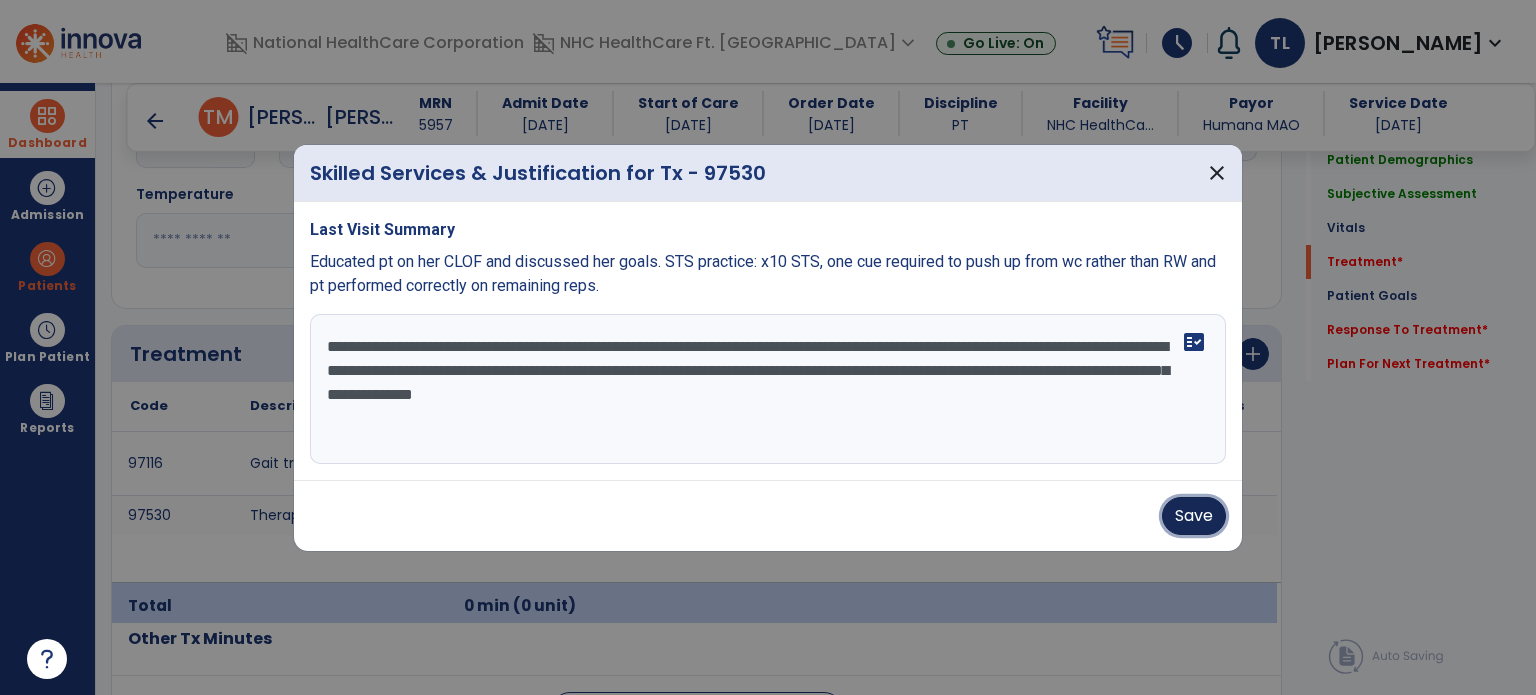 click on "Save" at bounding box center (1194, 516) 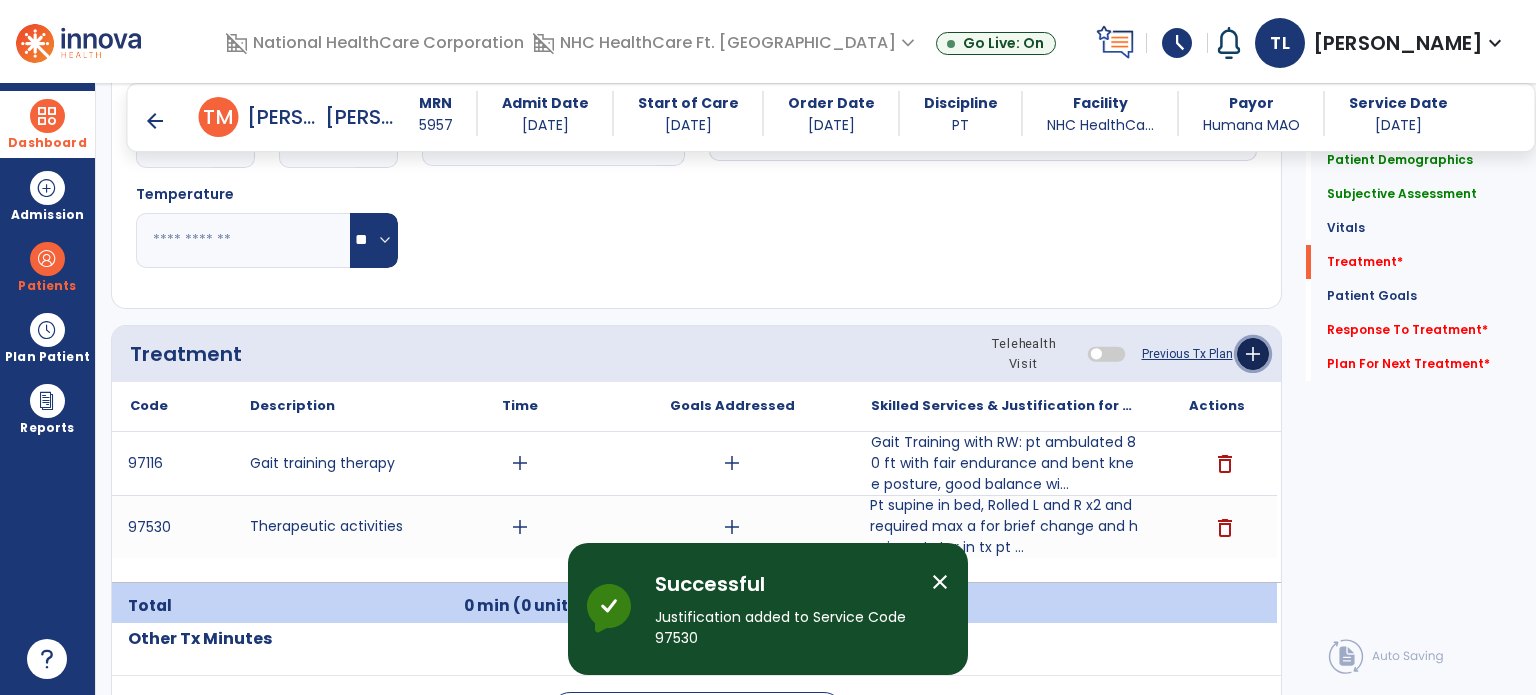 click on "add" 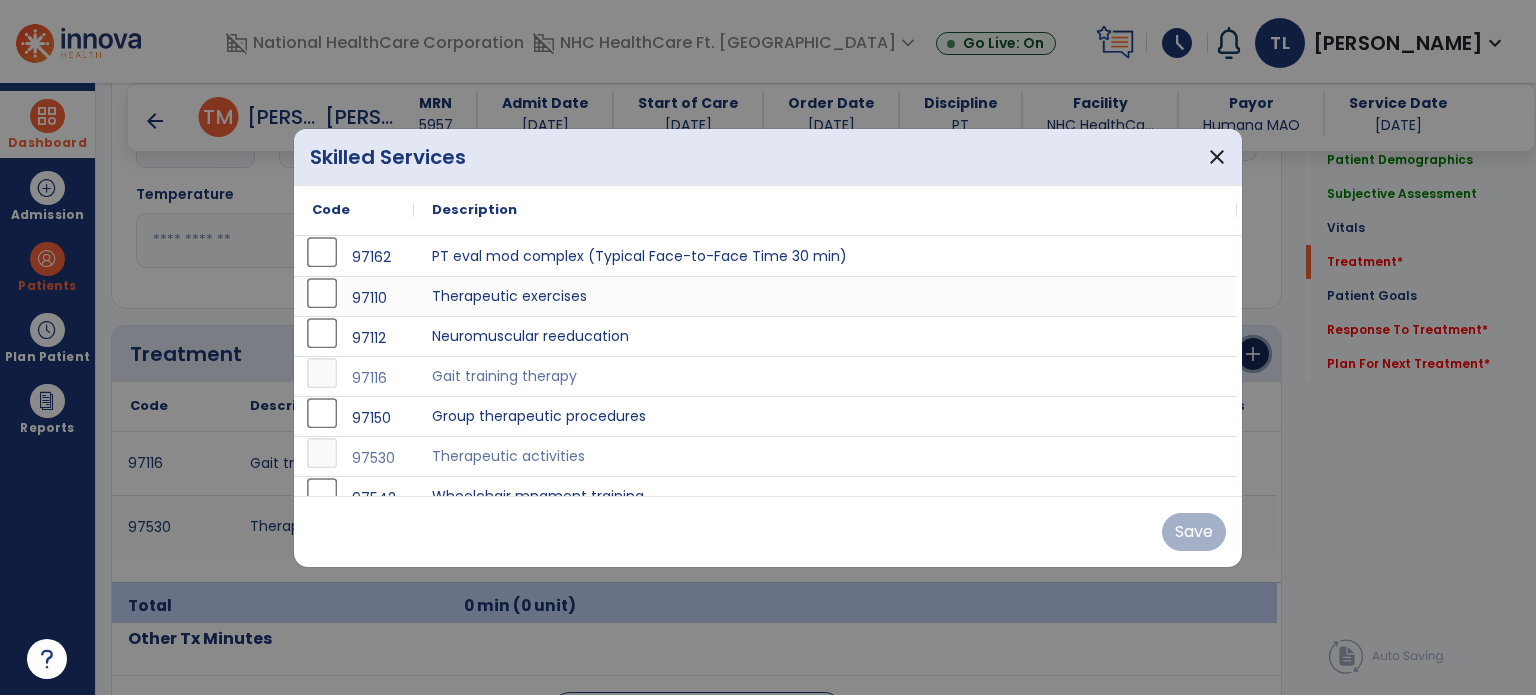 scroll, scrollTop: 20, scrollLeft: 0, axis: vertical 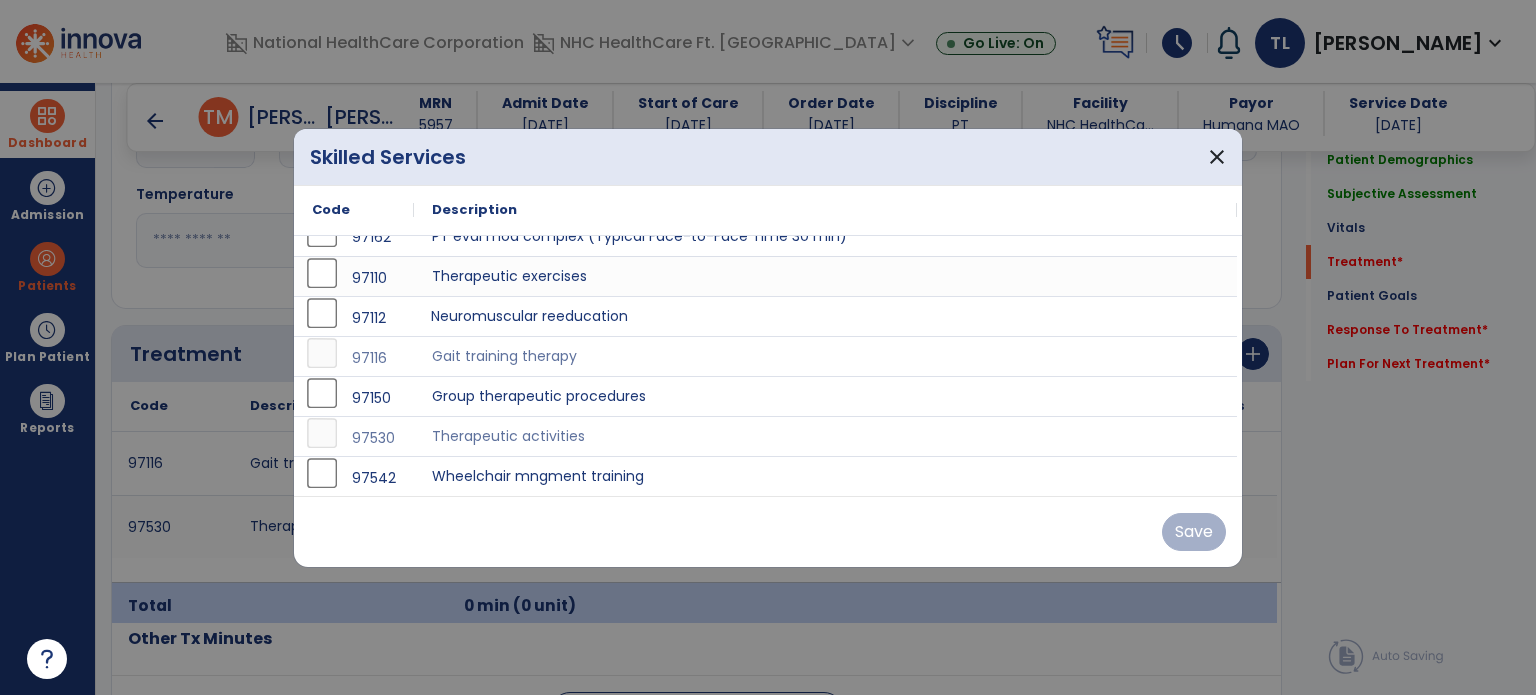 click on "Neuromuscular reeducation" at bounding box center (825, 316) 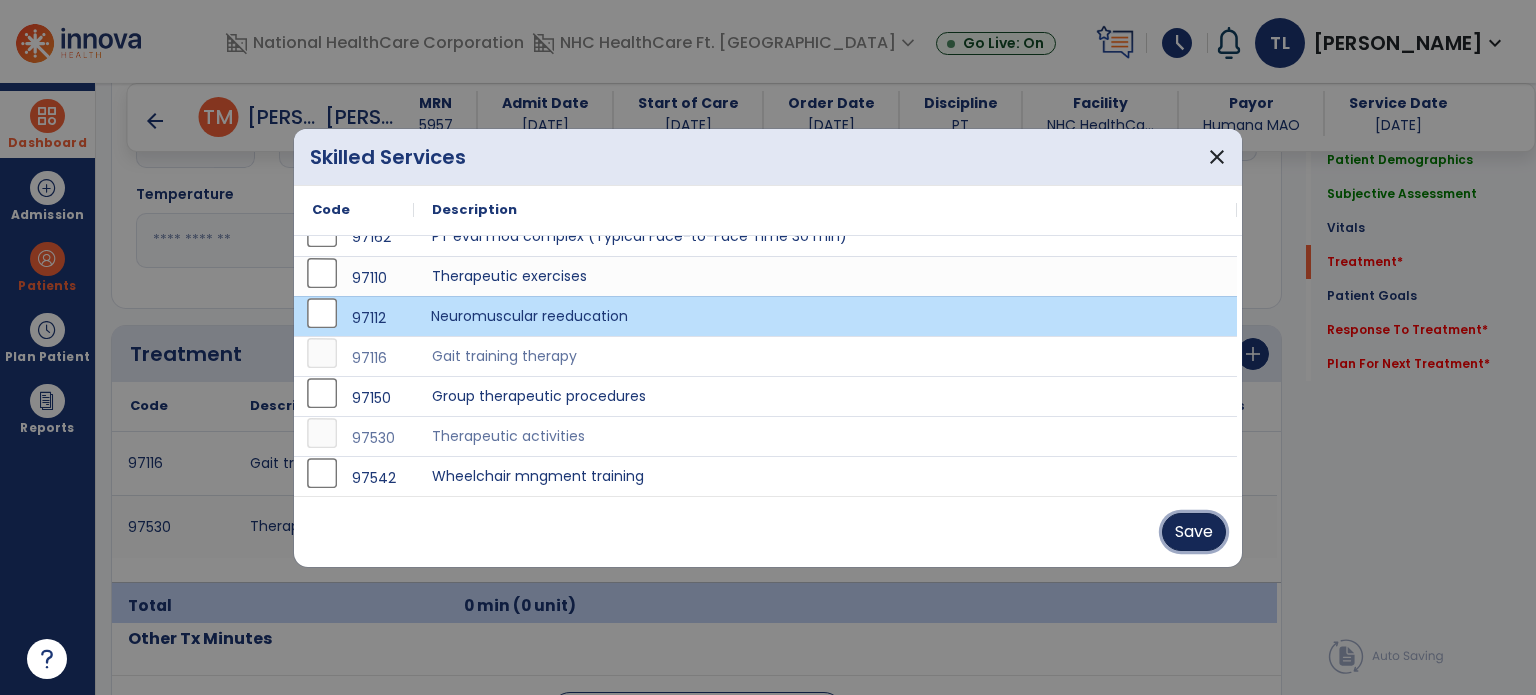 click on "Save" at bounding box center (1194, 532) 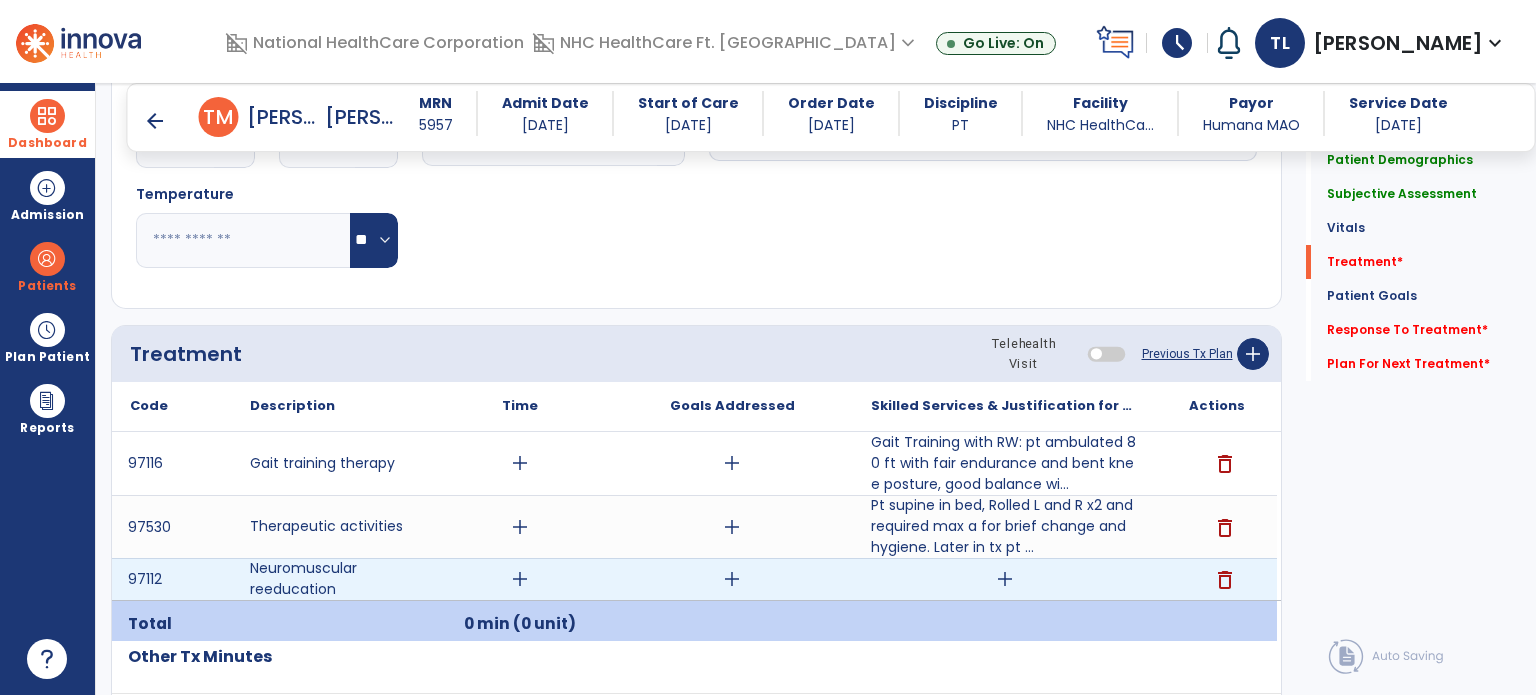 click on "add" at bounding box center [1004, 579] 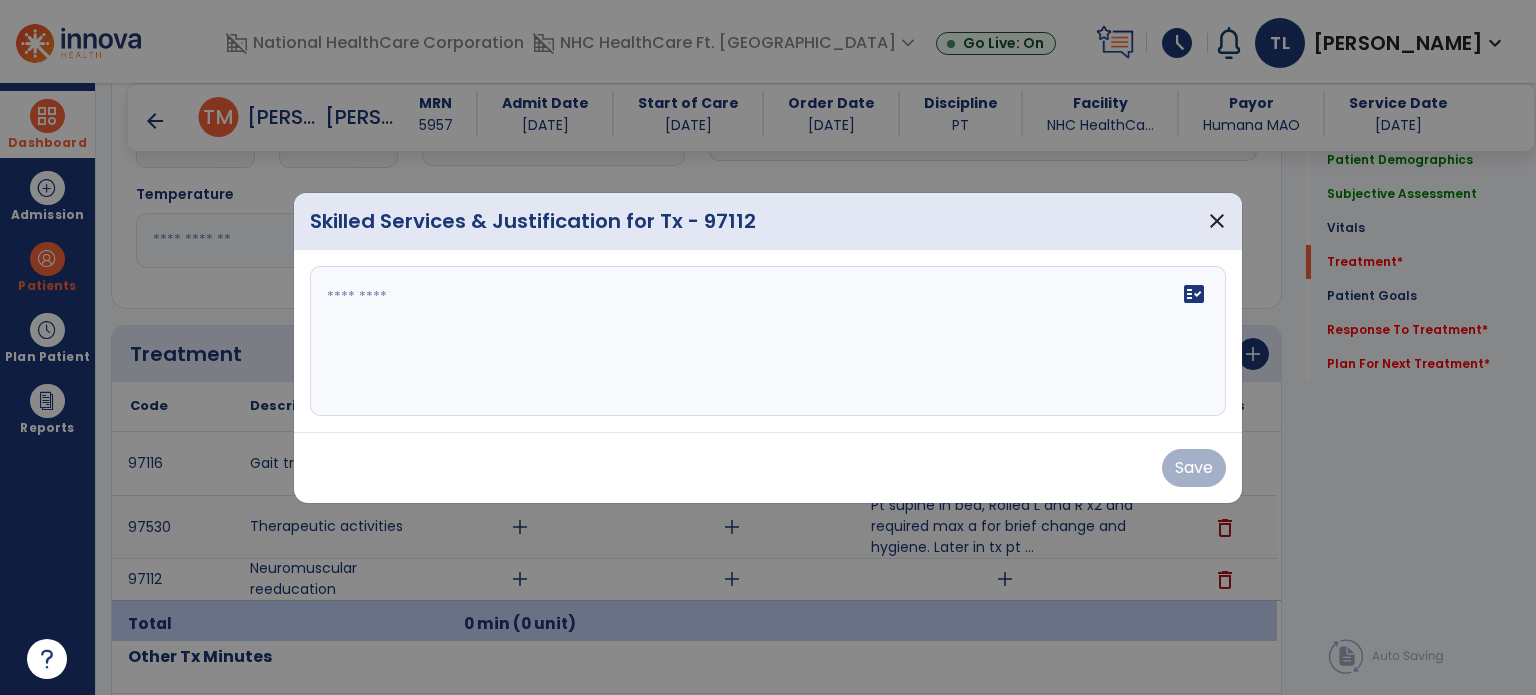 click on "fact_check" at bounding box center (768, 341) 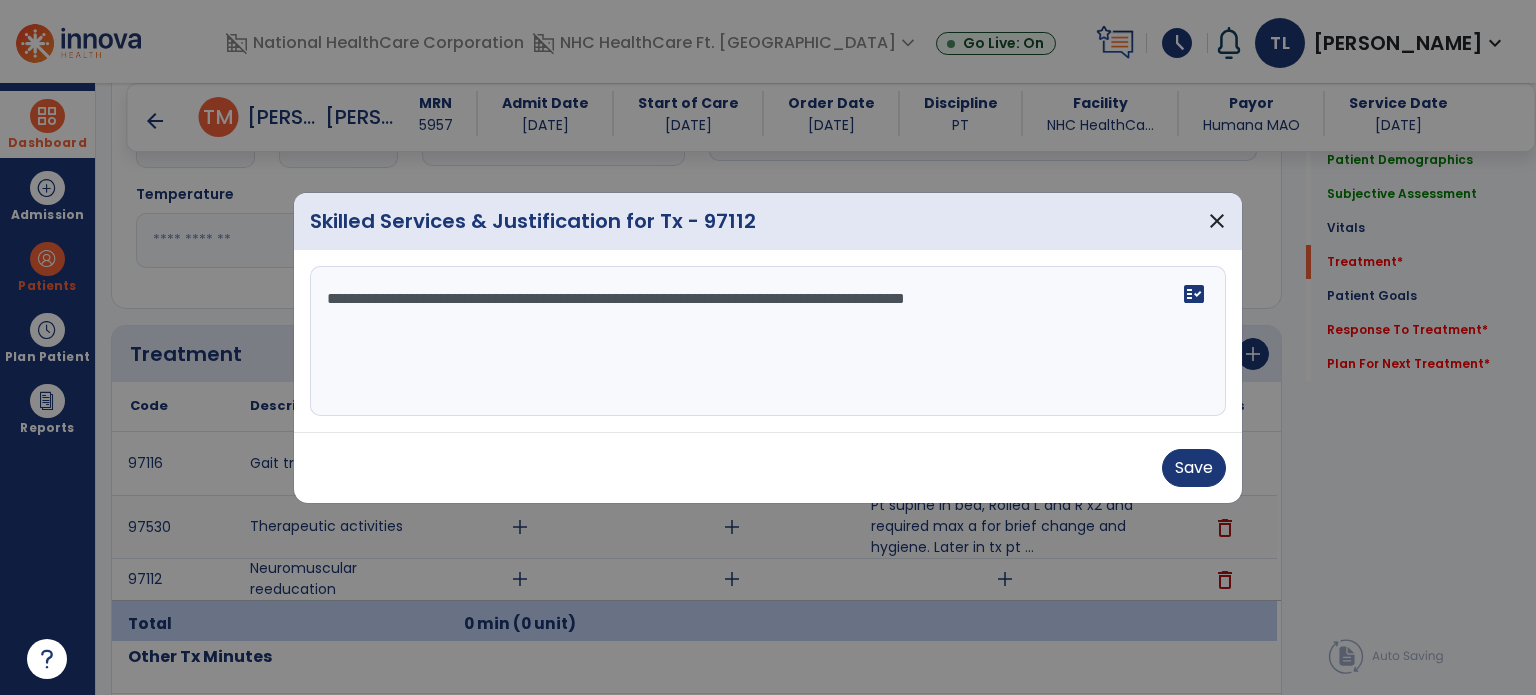 click on "**********" at bounding box center [768, 341] 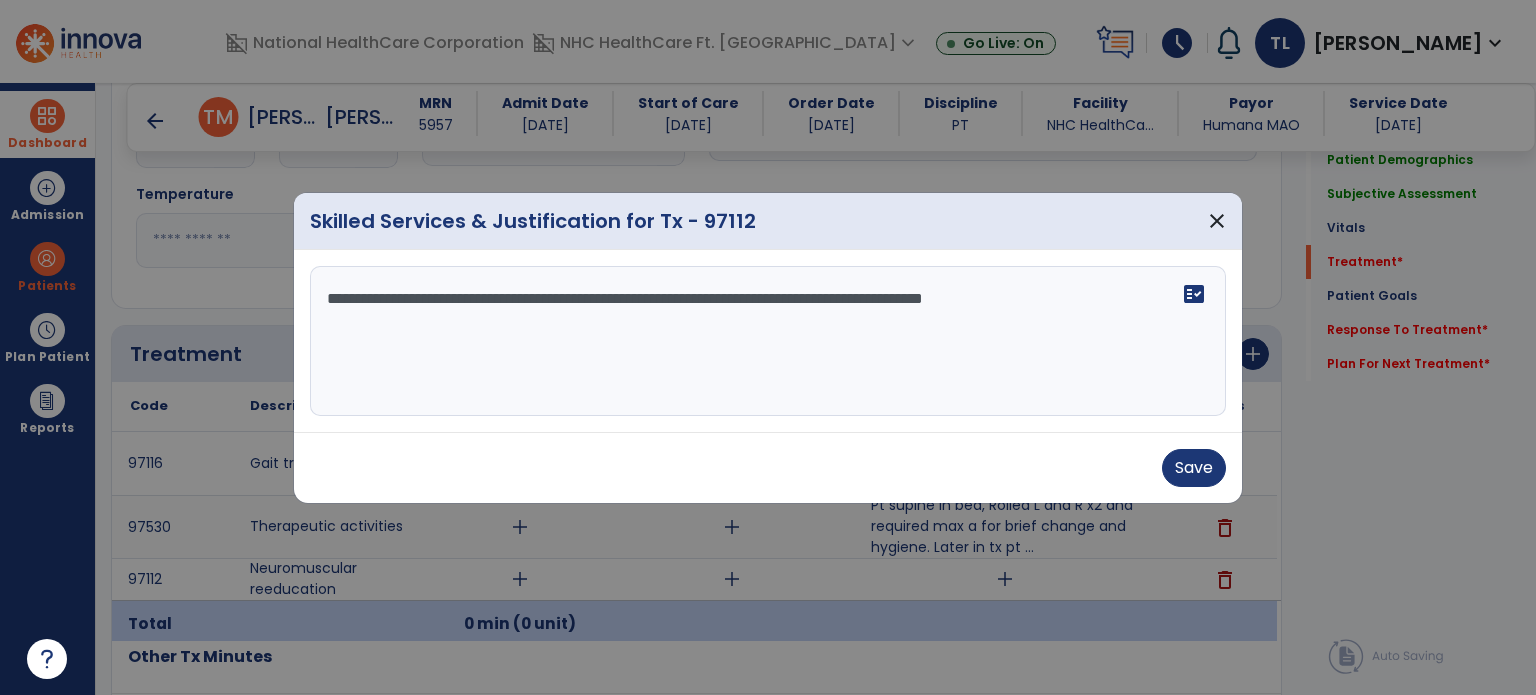 click on "**********" at bounding box center [768, 341] 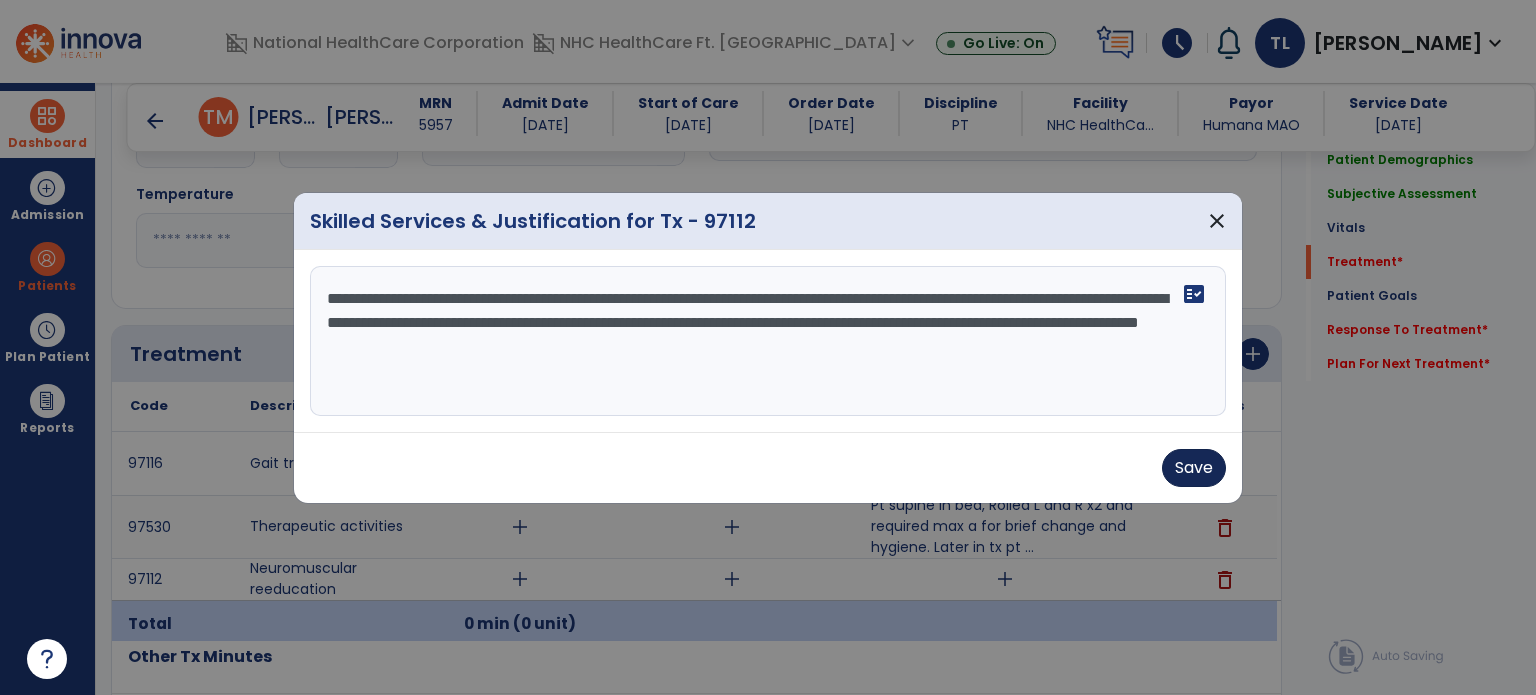 type on "**********" 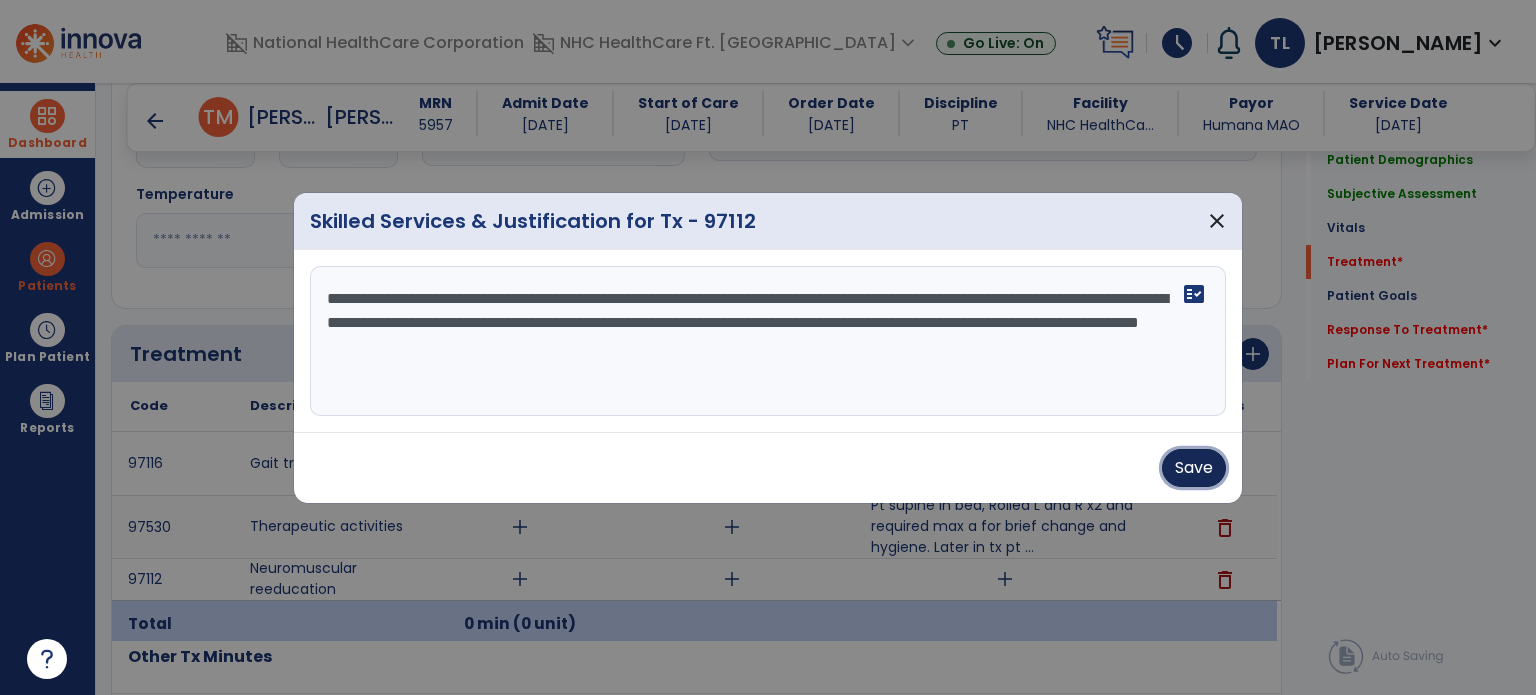 click on "Save" at bounding box center [1194, 468] 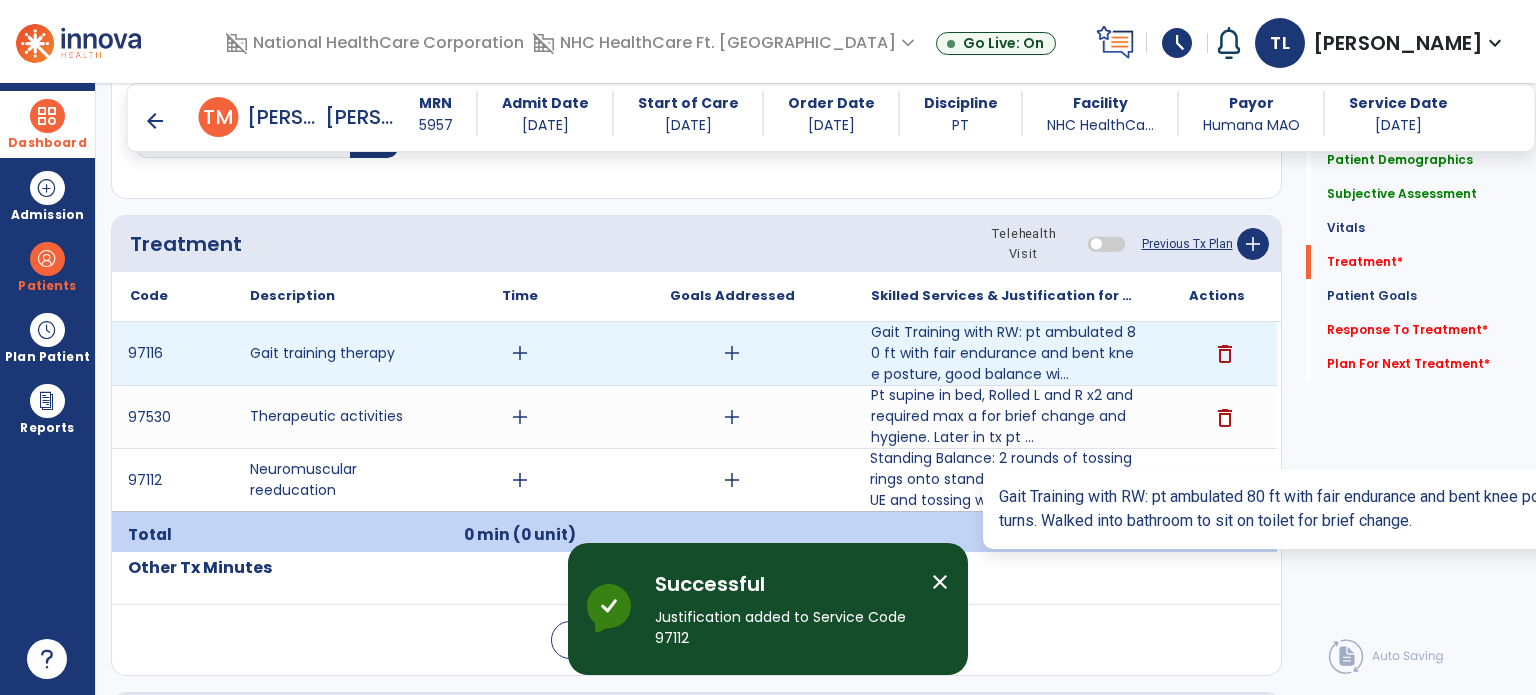 scroll, scrollTop: 1152, scrollLeft: 0, axis: vertical 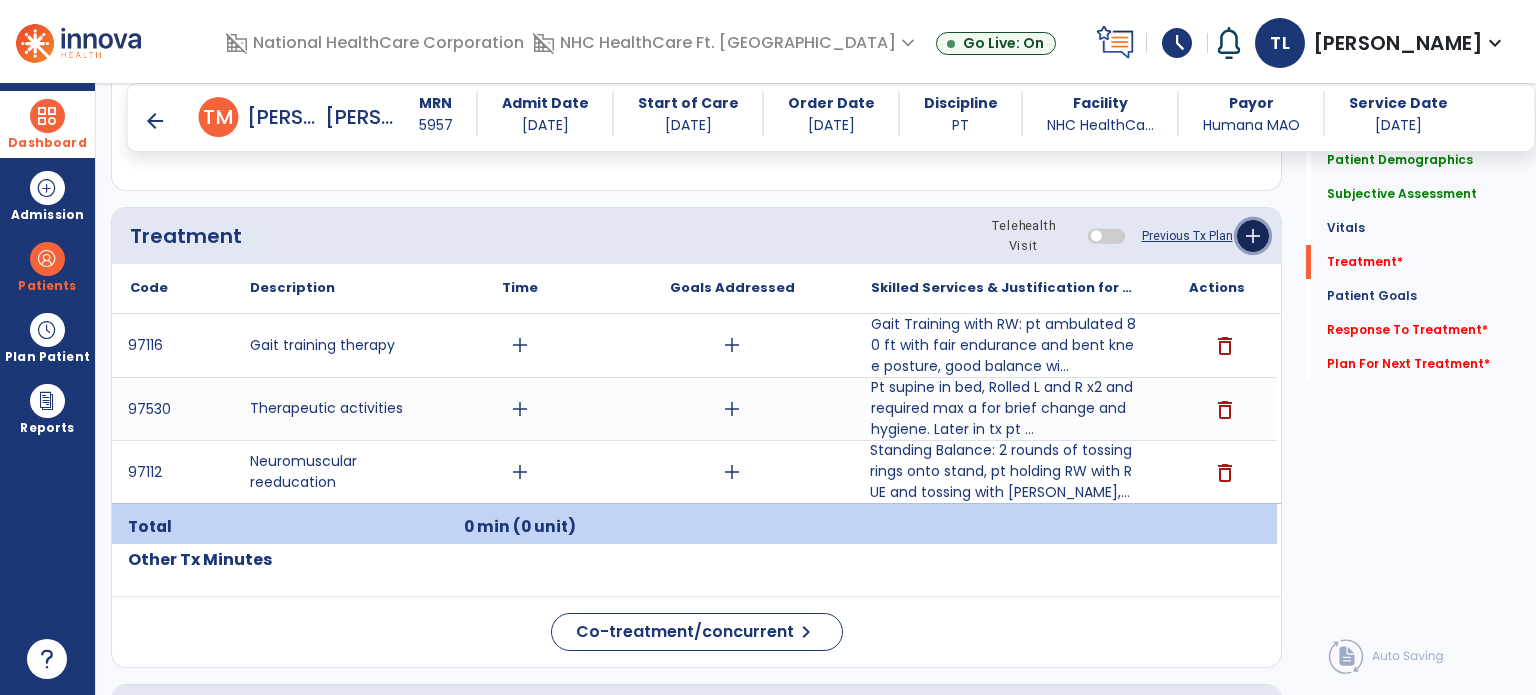 click on "add" 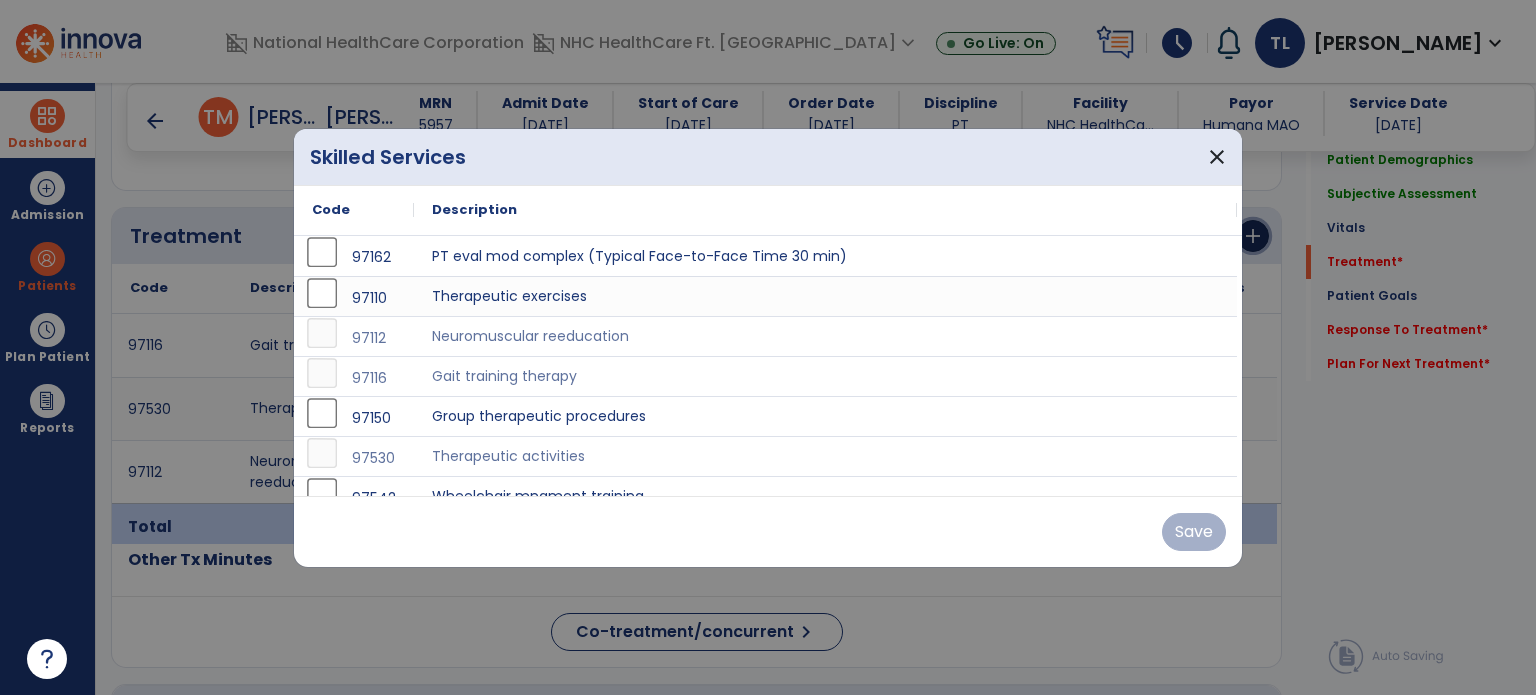 scroll, scrollTop: 20, scrollLeft: 0, axis: vertical 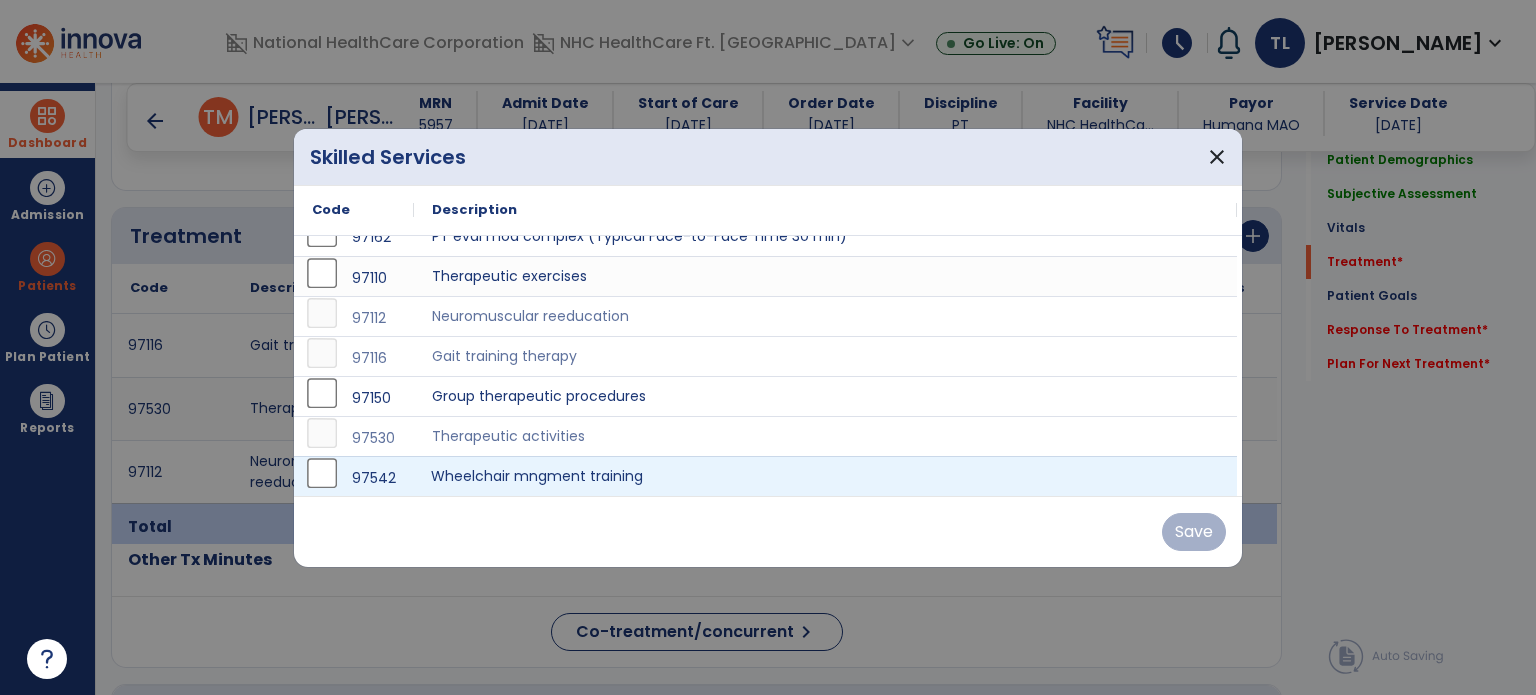 click on "Wheelchair mngment training" at bounding box center (825, 476) 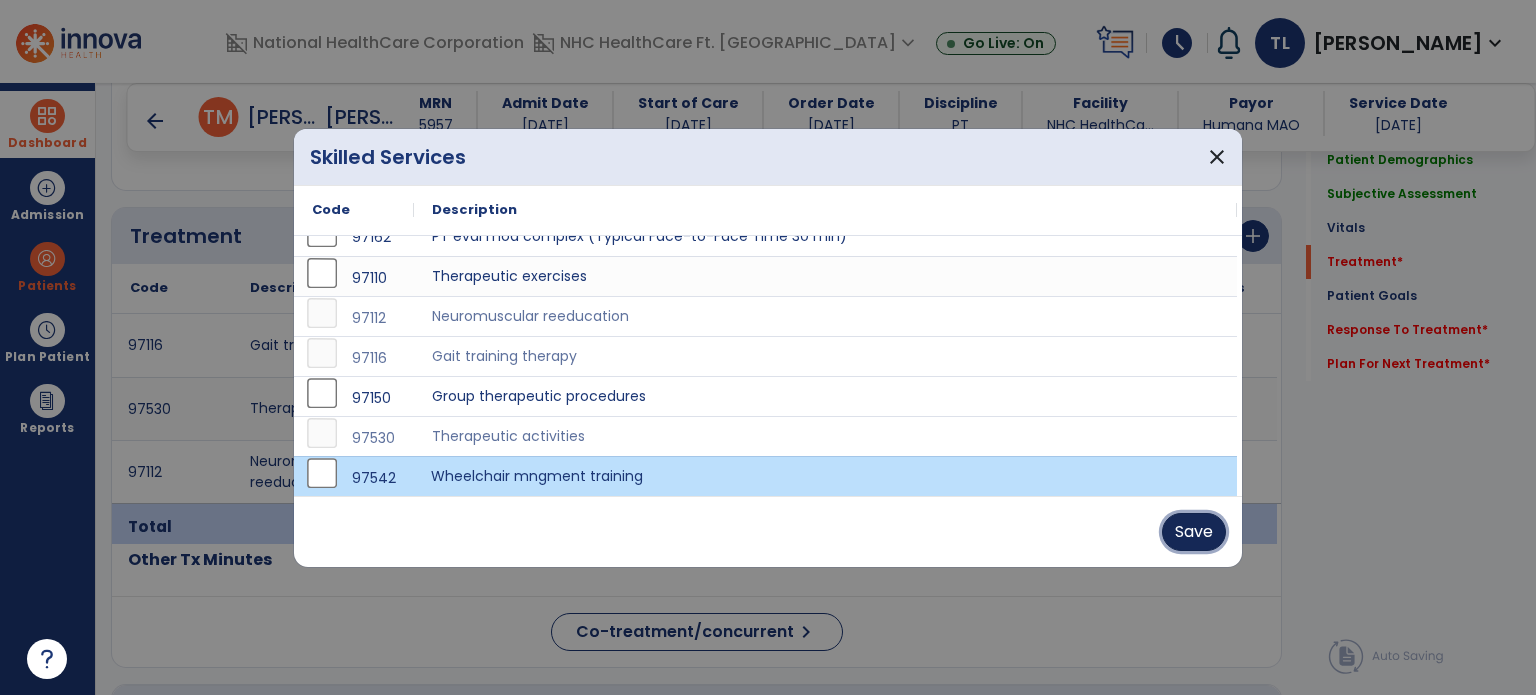 click on "Save" at bounding box center [1194, 532] 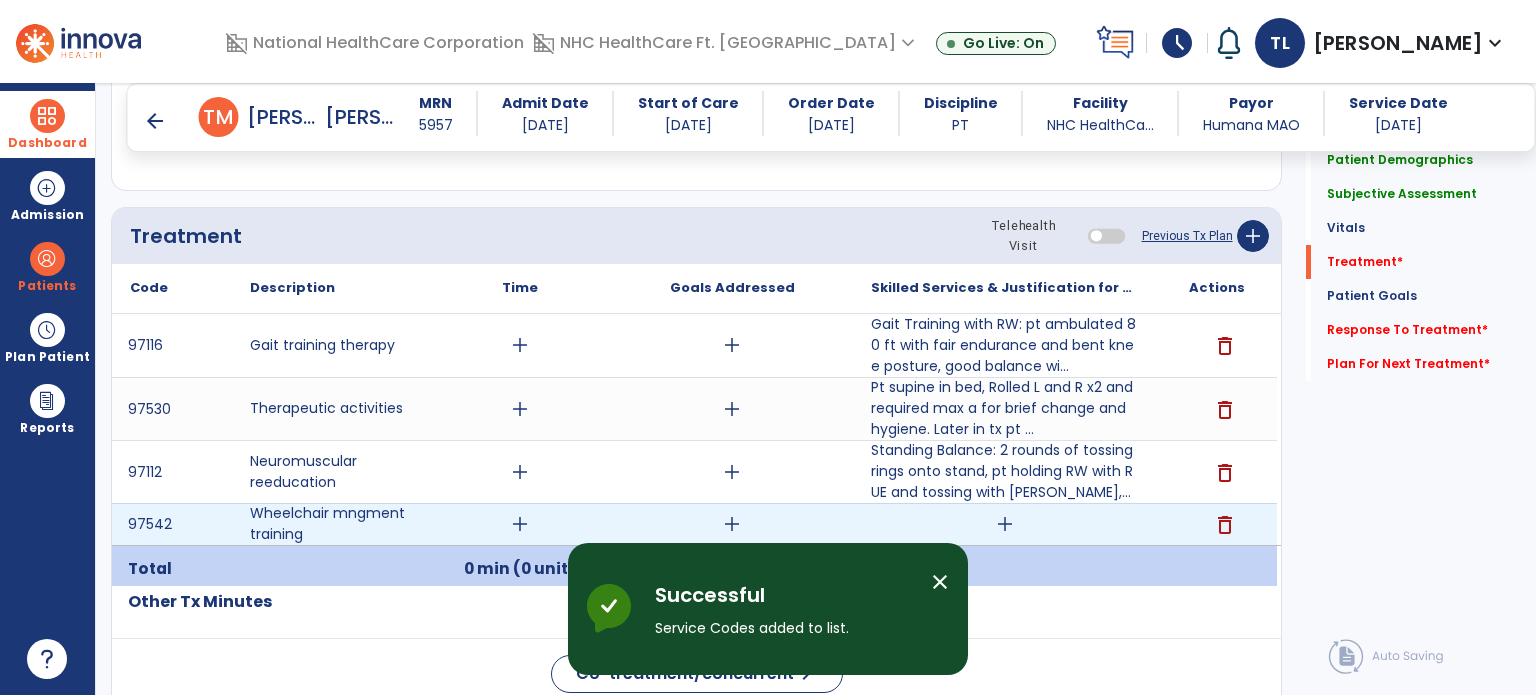 click on "add" at bounding box center [1004, 524] 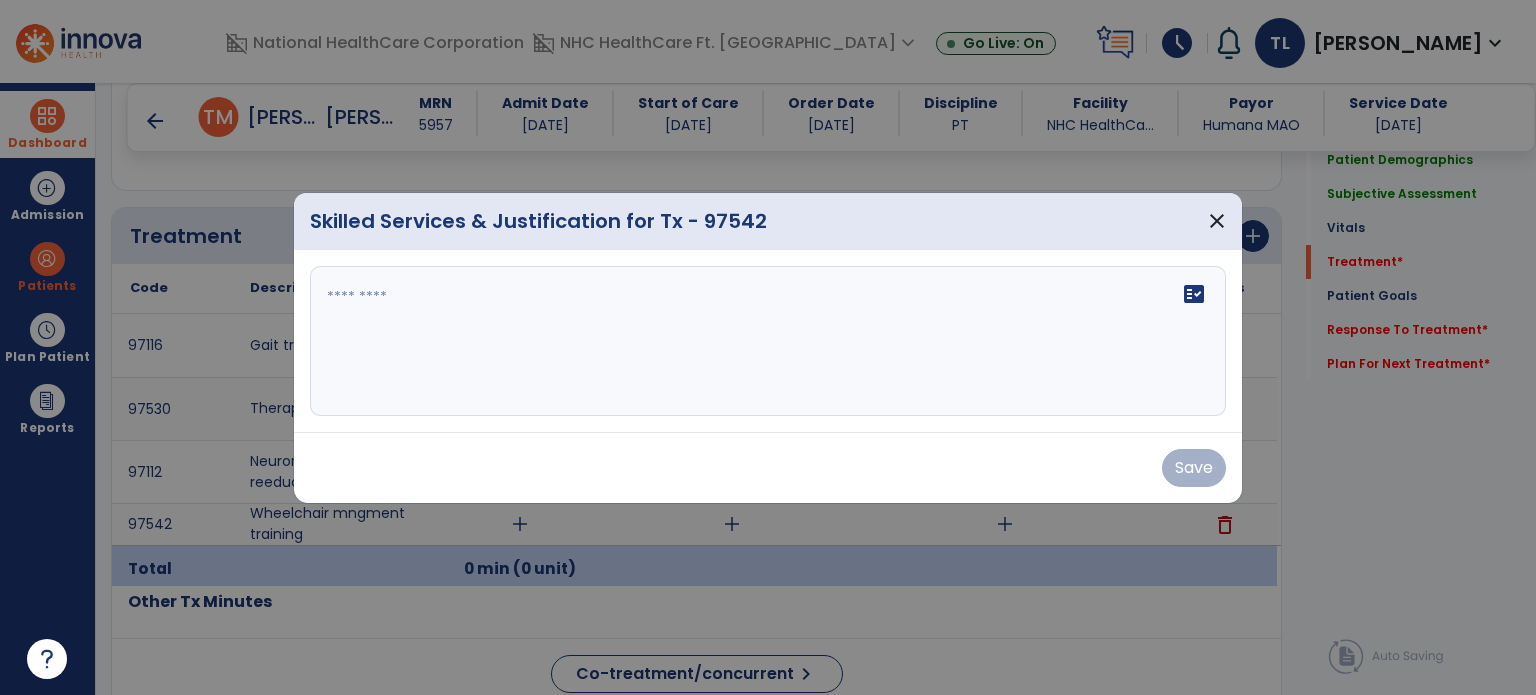 click on "fact_check" at bounding box center (768, 341) 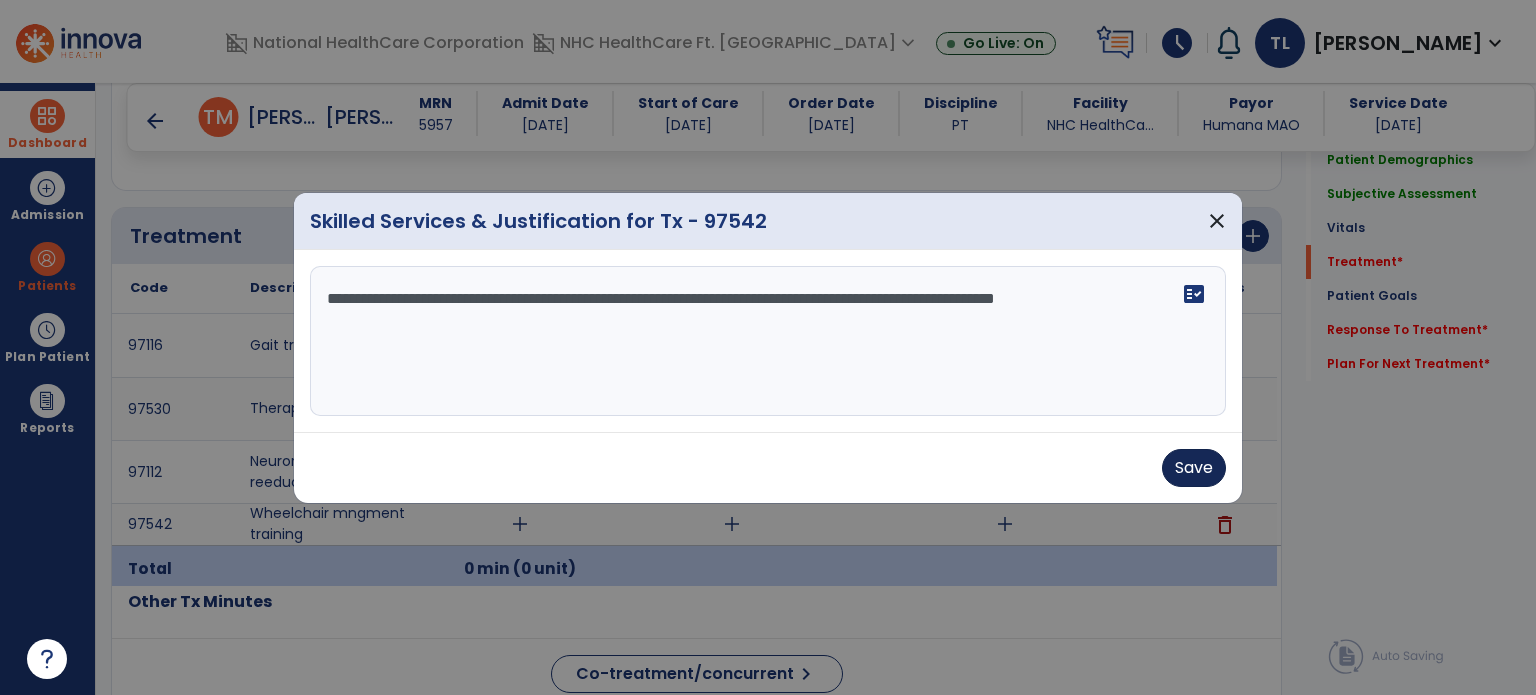 type on "**********" 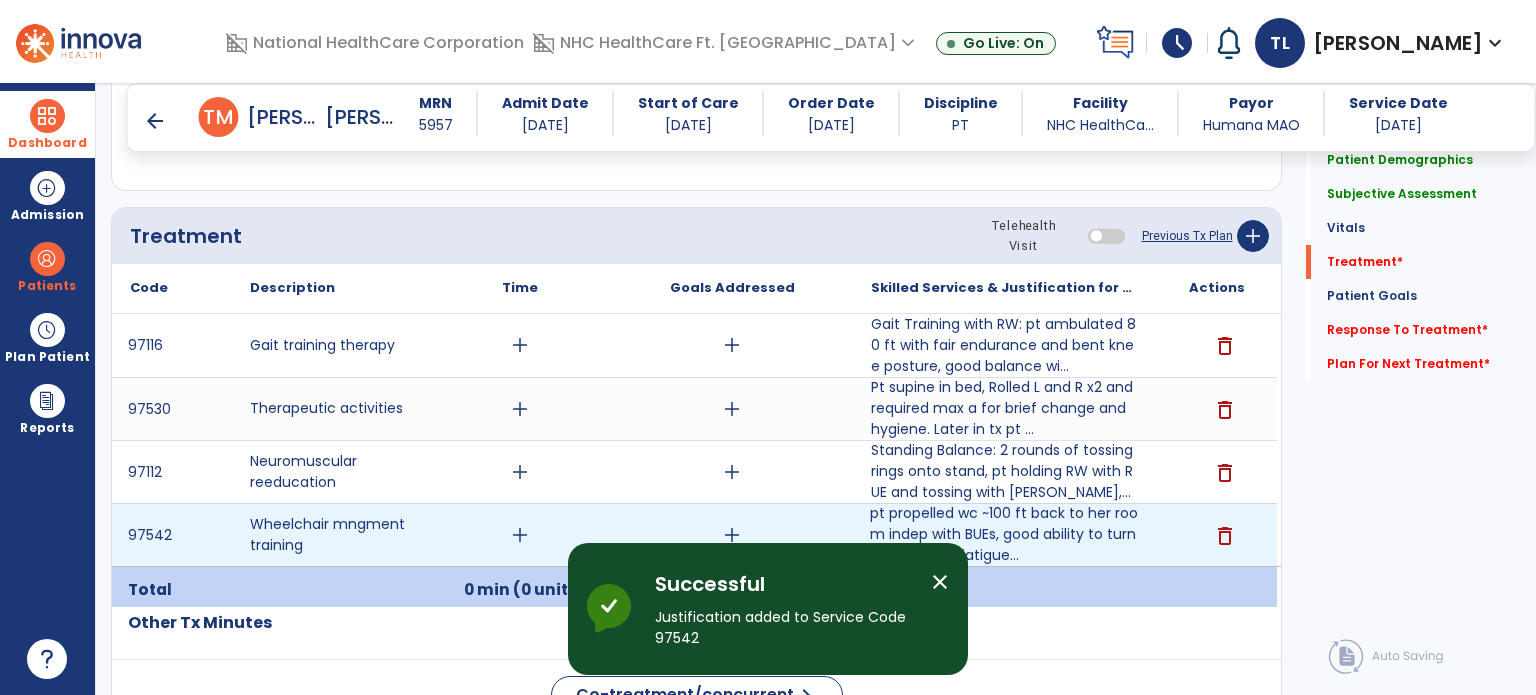 click on "add" at bounding box center (520, 535) 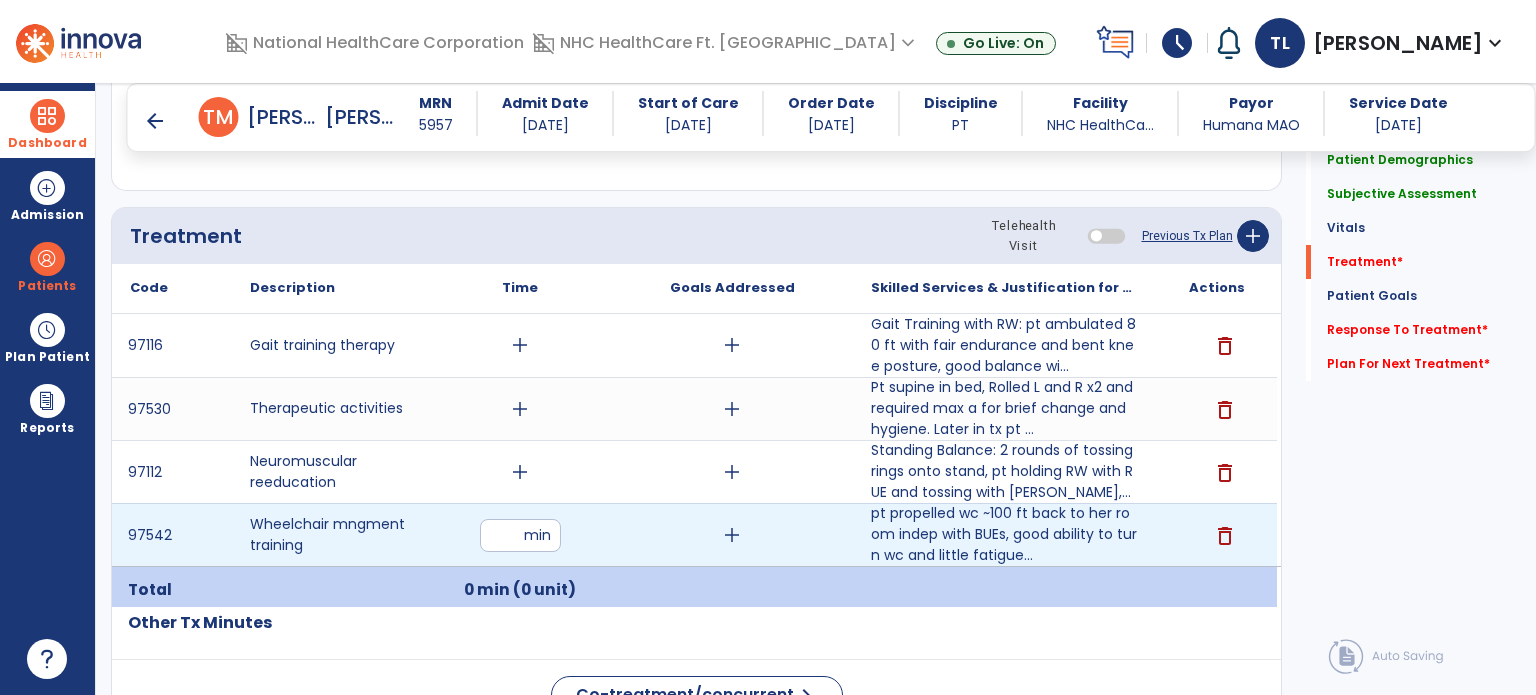 type on "*" 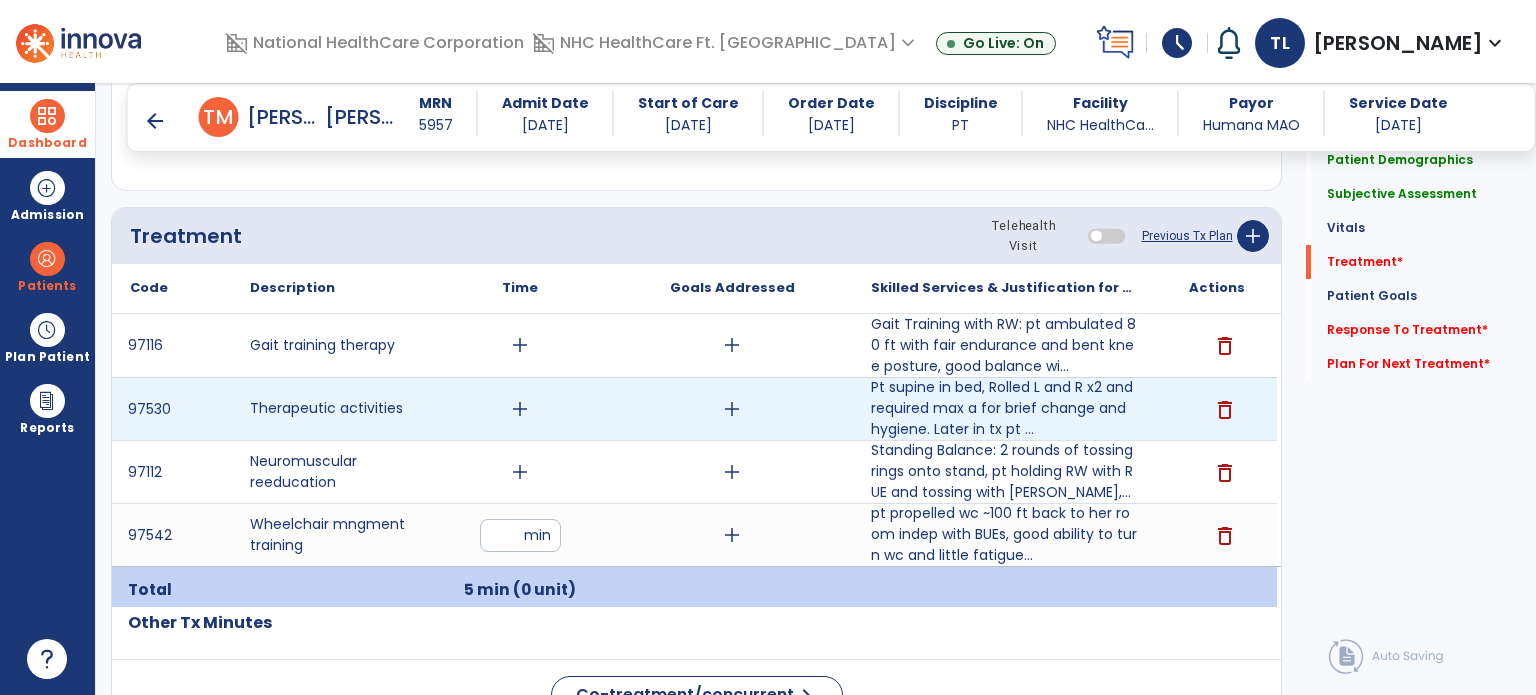 click on "add" at bounding box center [520, 409] 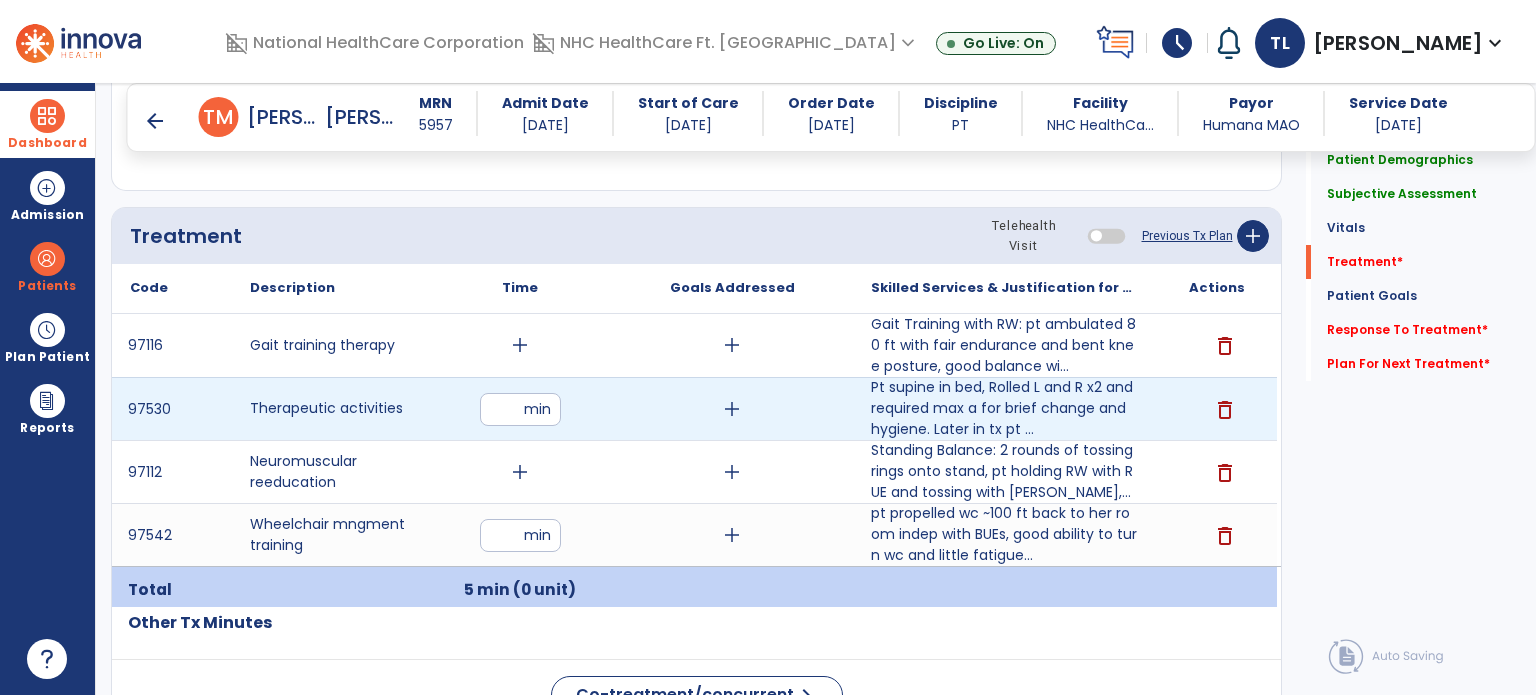 type on "**" 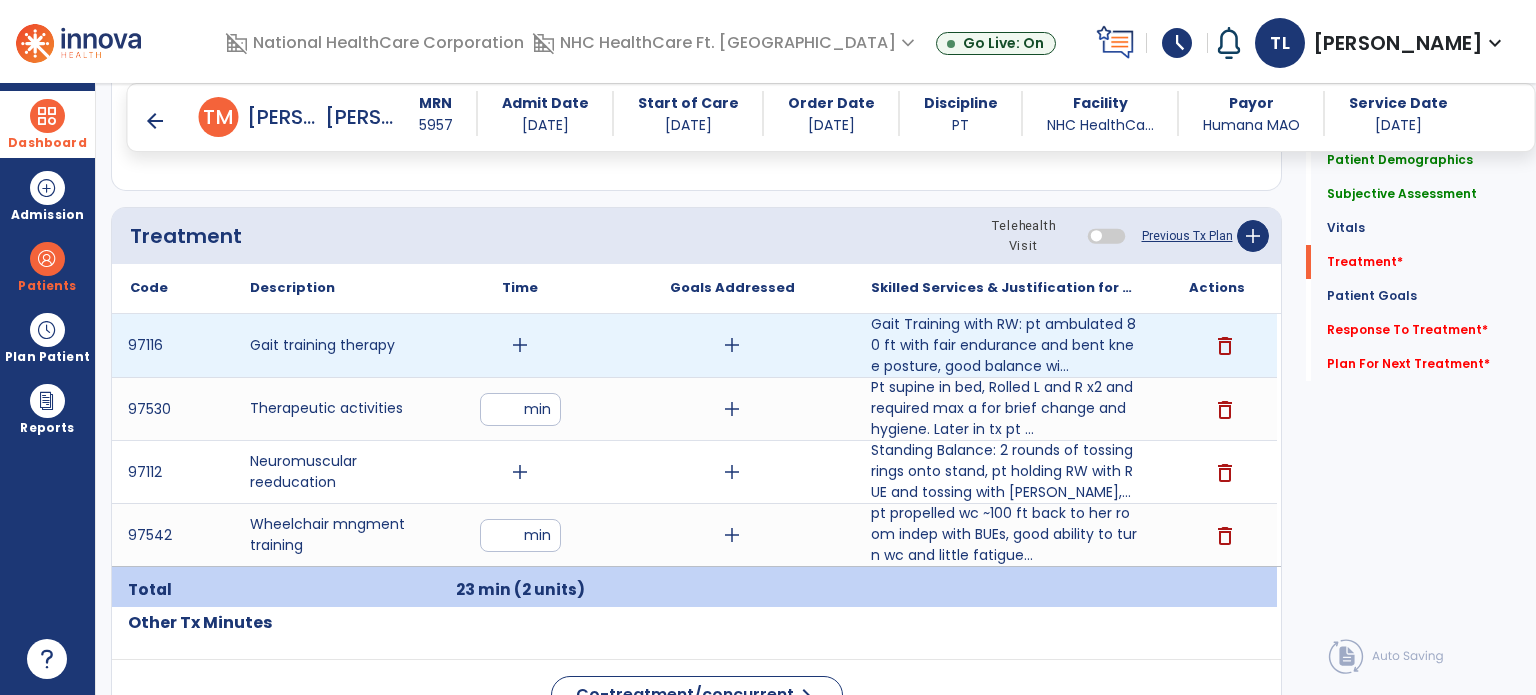 click on "add" at bounding box center [520, 345] 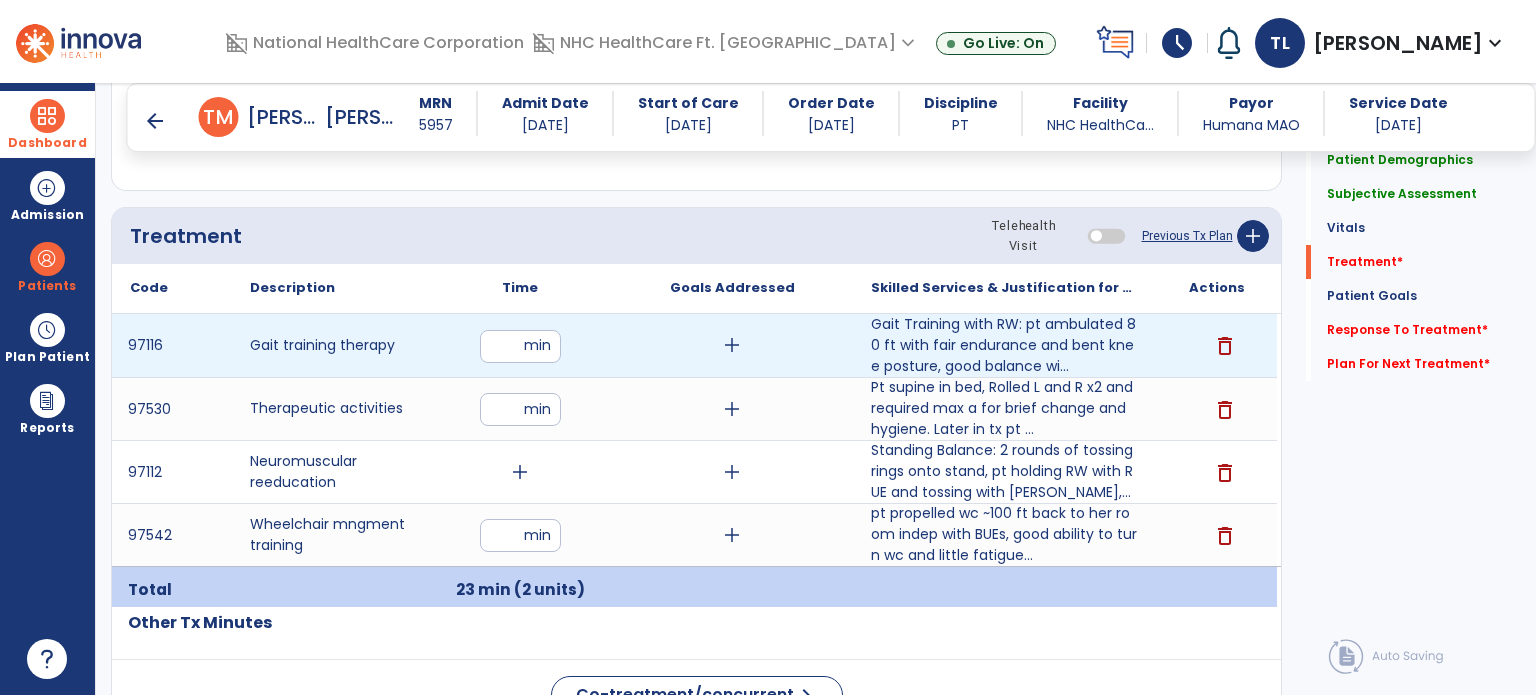 type on "*" 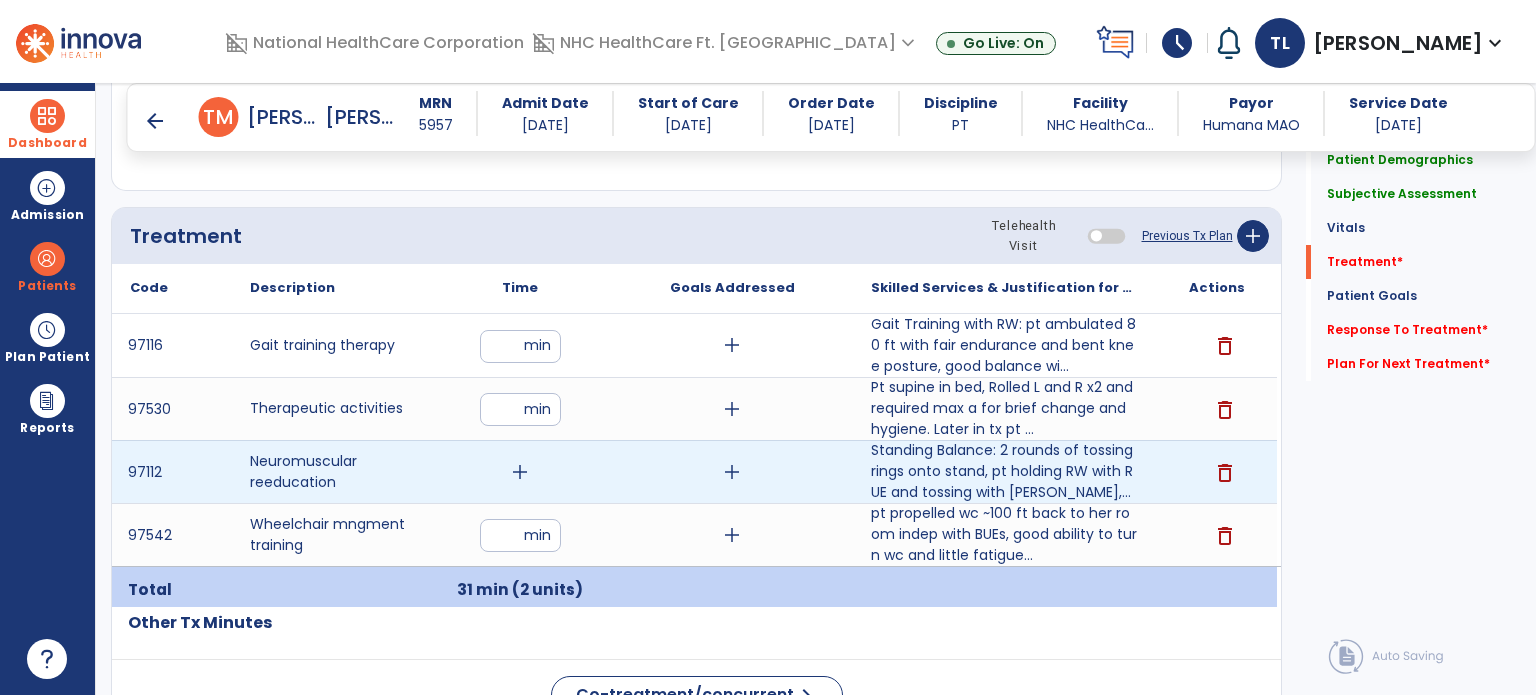 click on "add" at bounding box center (520, 472) 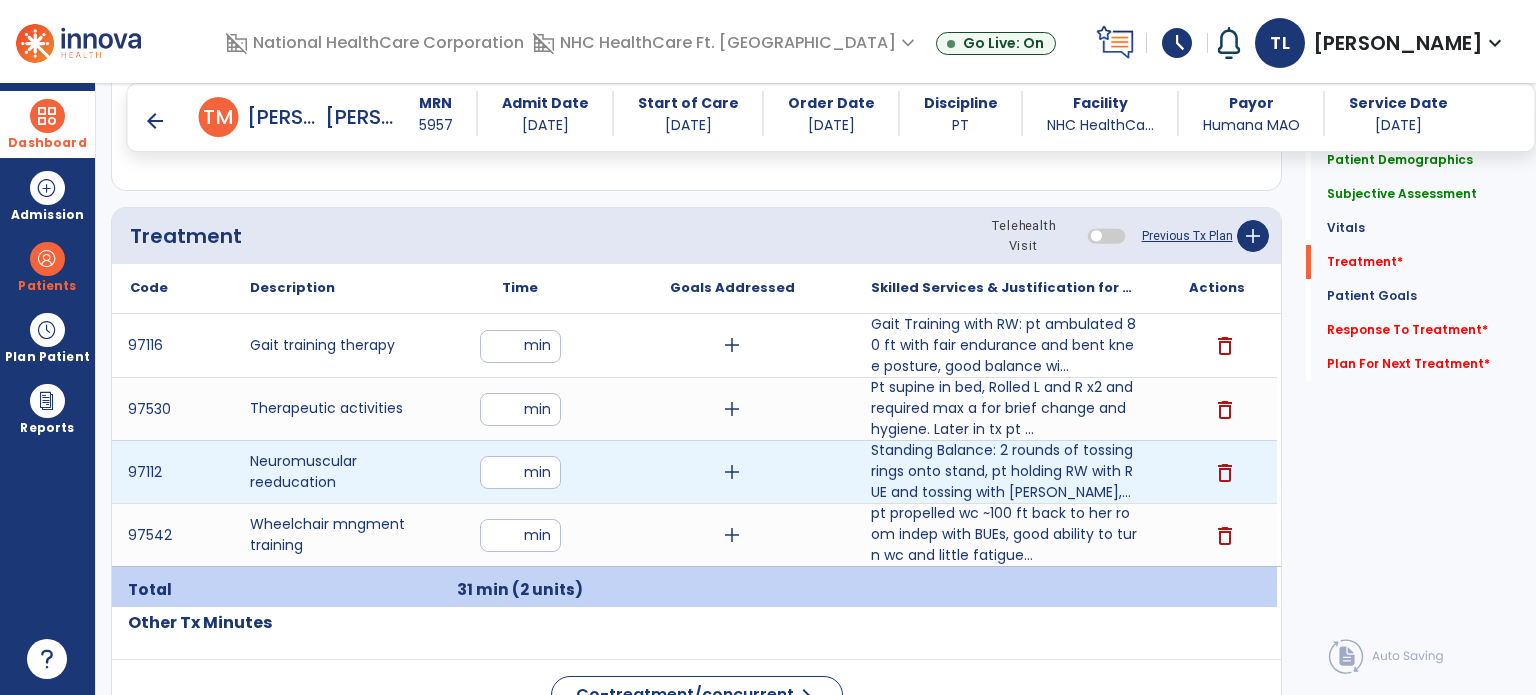 type on "*" 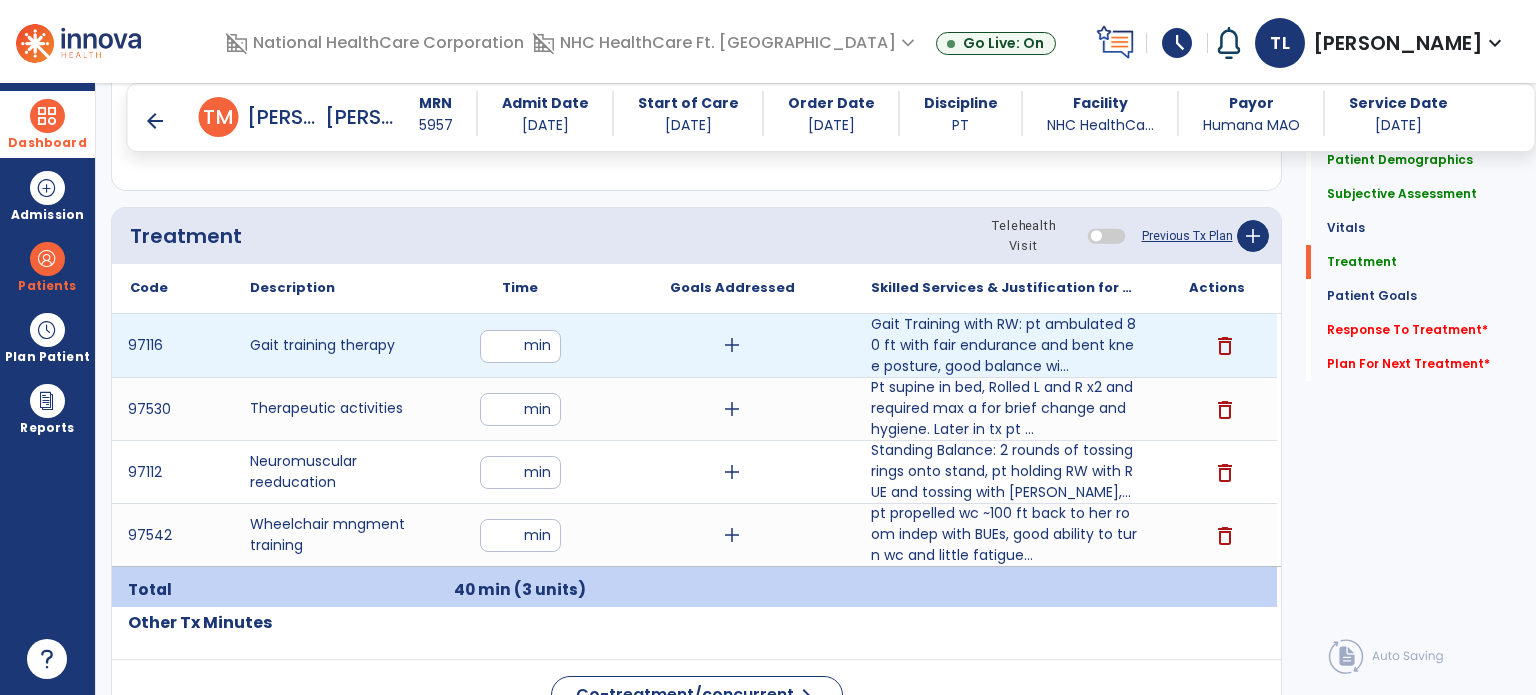 click on "add" at bounding box center [732, 345] 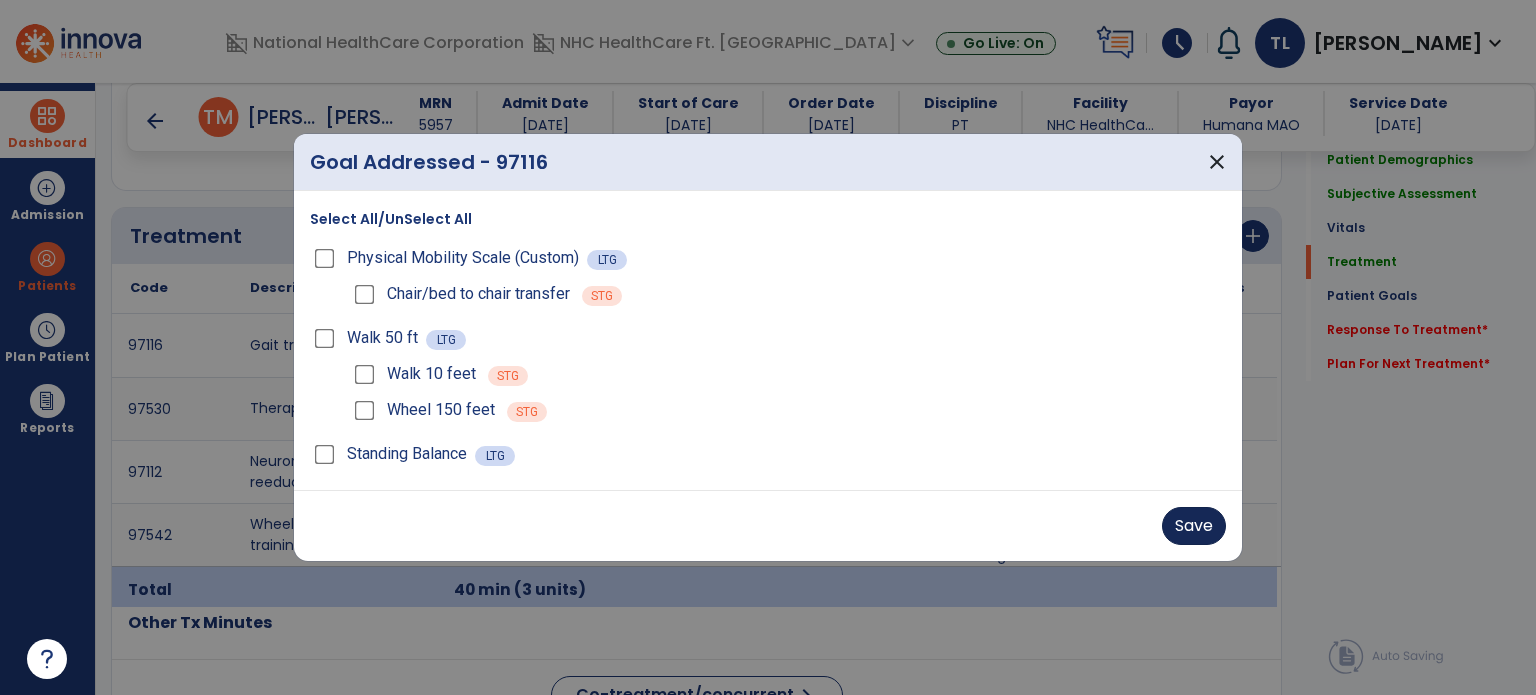 click on "Save" at bounding box center (1194, 526) 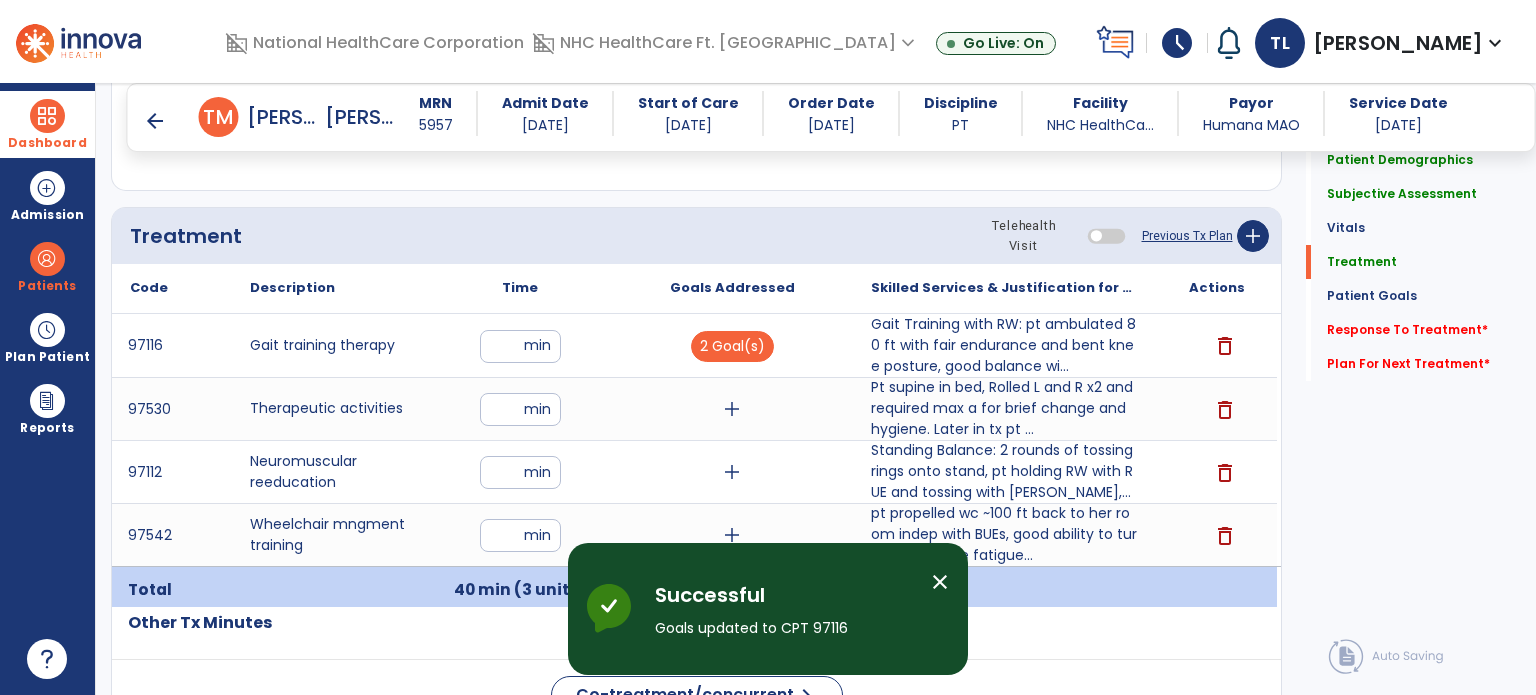 click on "Successful Goals updated to CPT 97116" at bounding box center (785, 609) 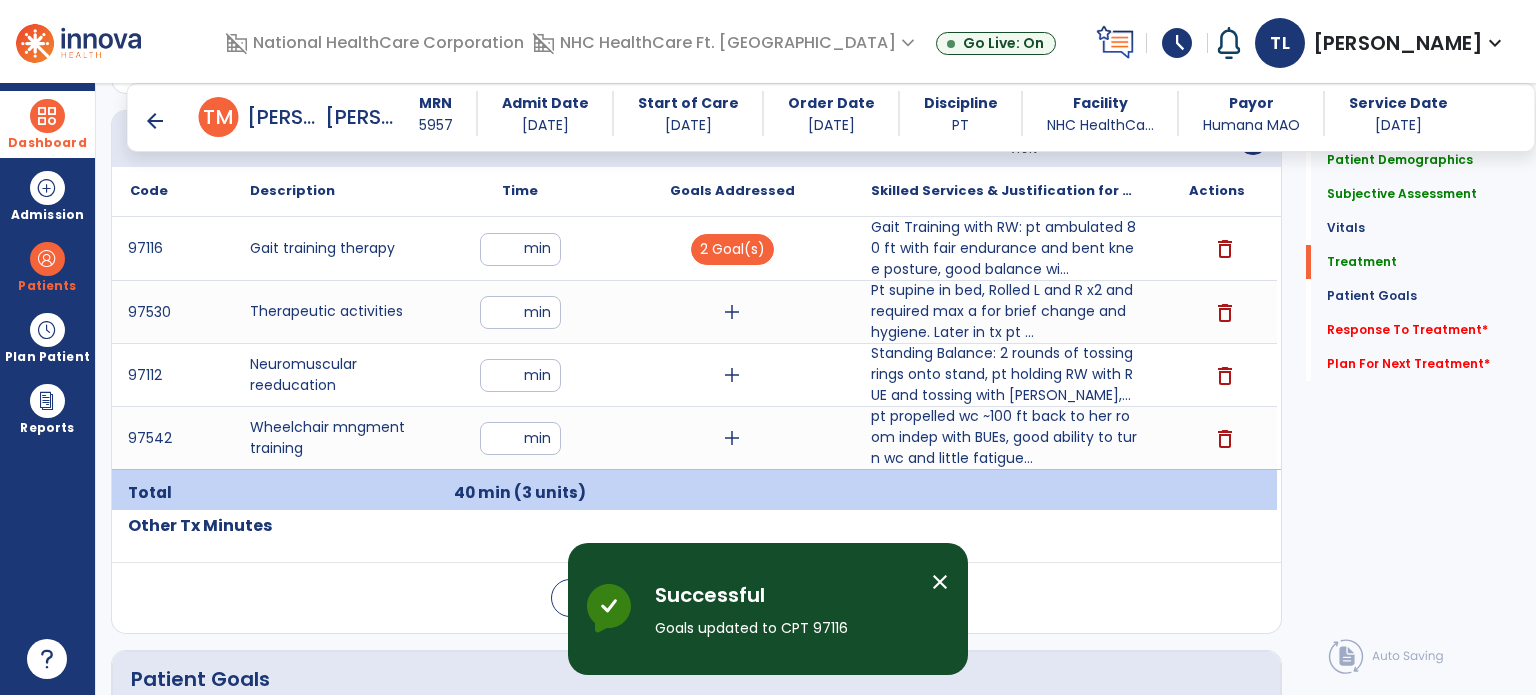 scroll, scrollTop: 1249, scrollLeft: 0, axis: vertical 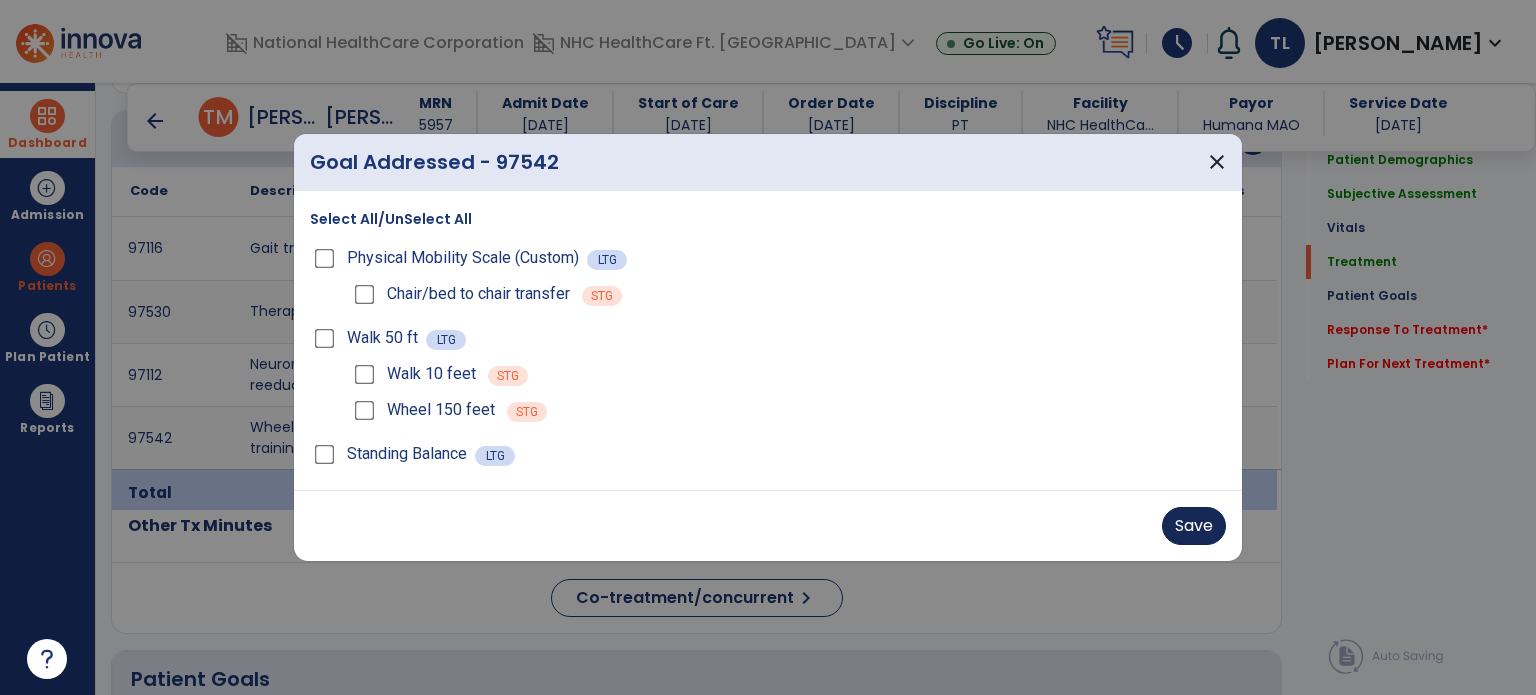 click on "Save" at bounding box center (1194, 526) 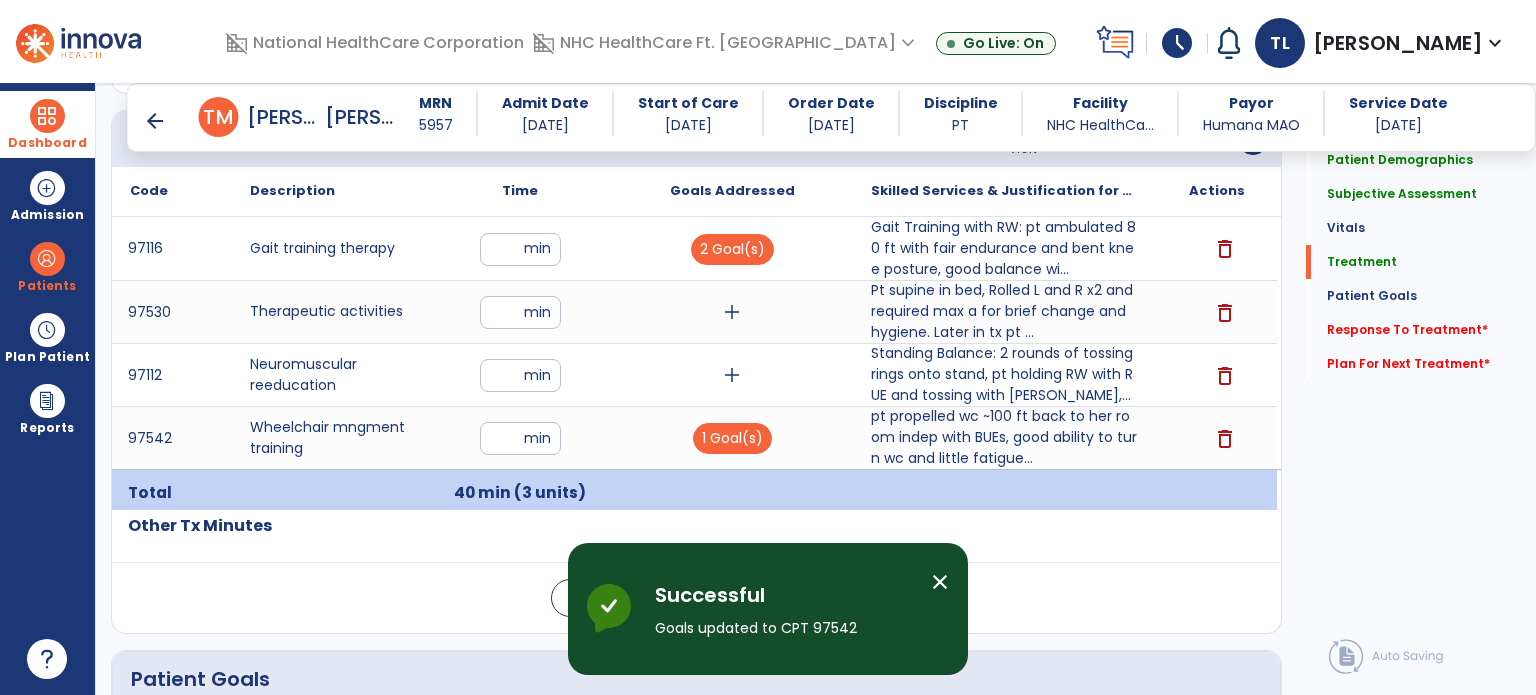 click on "add" at bounding box center [732, 375] 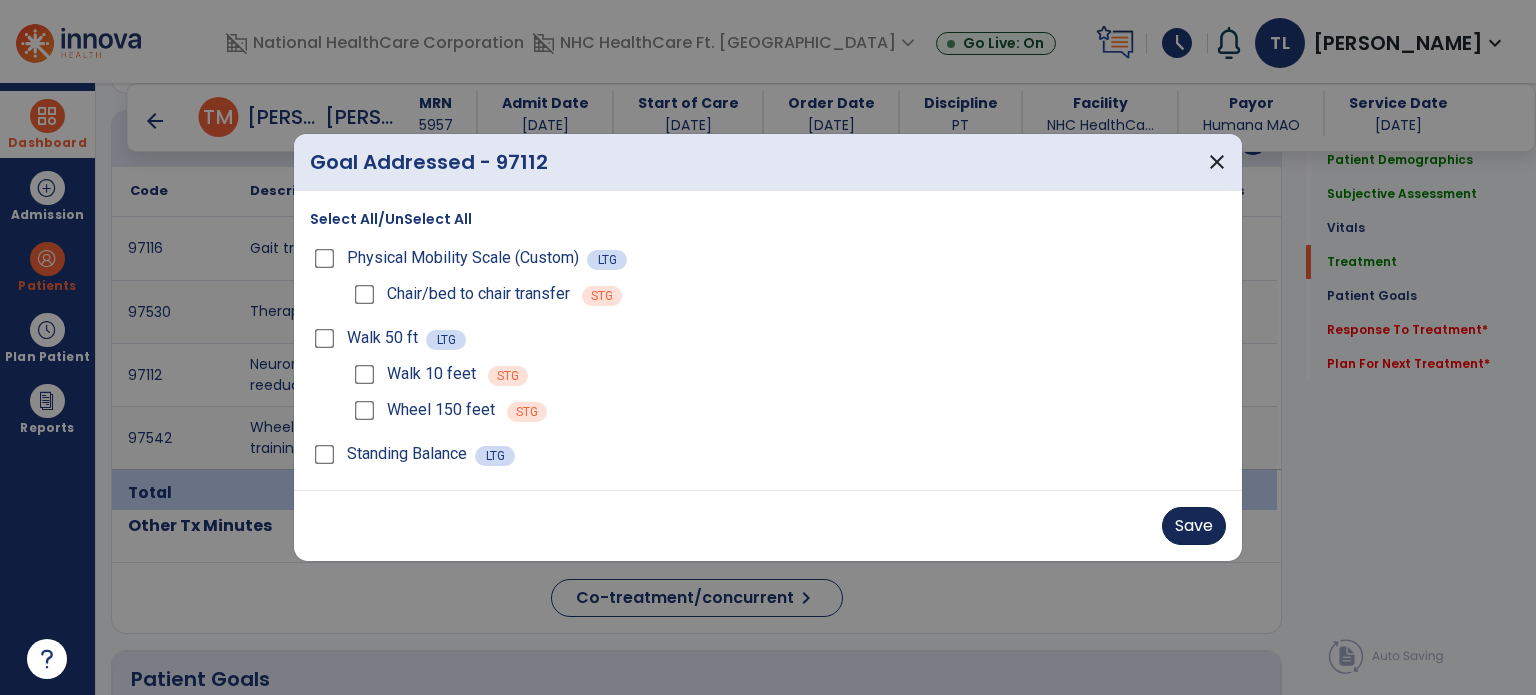 click on "Save" at bounding box center (1194, 526) 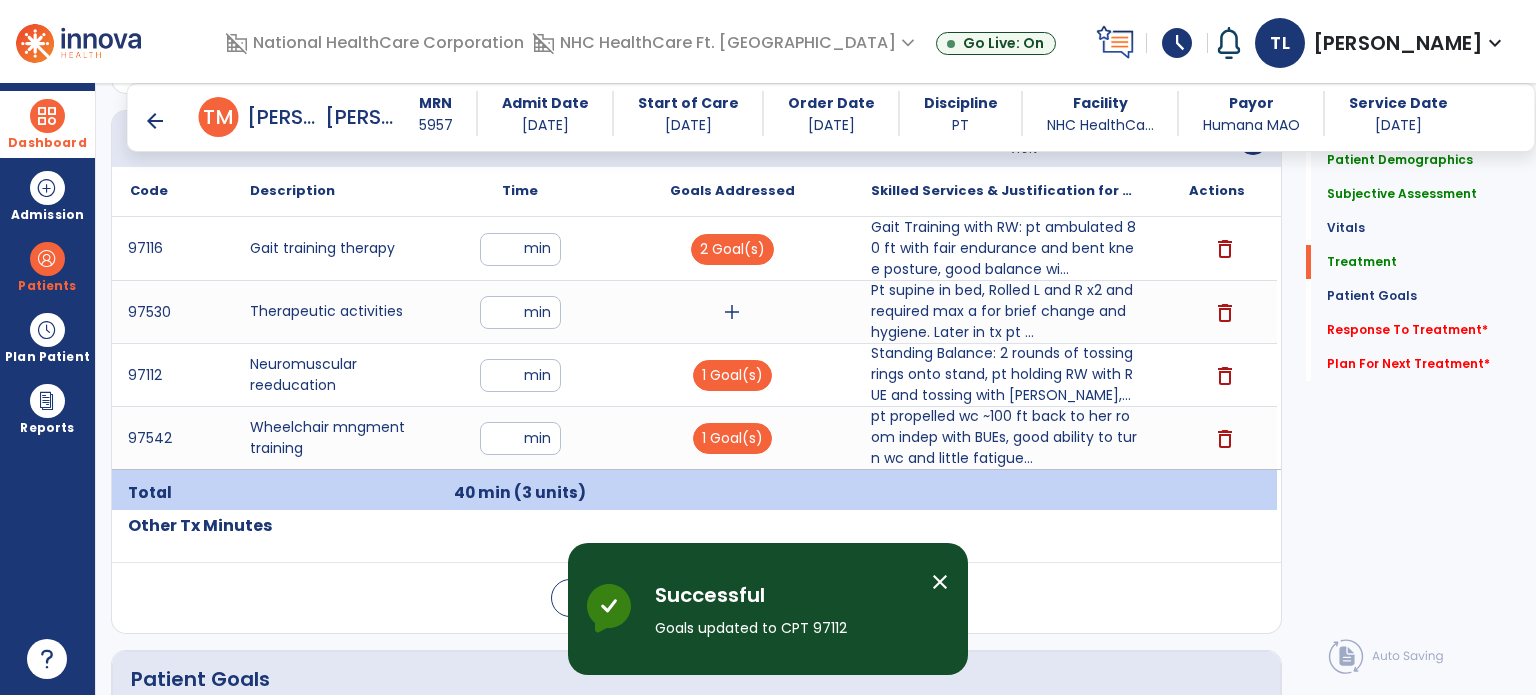click on "add" at bounding box center (732, 312) 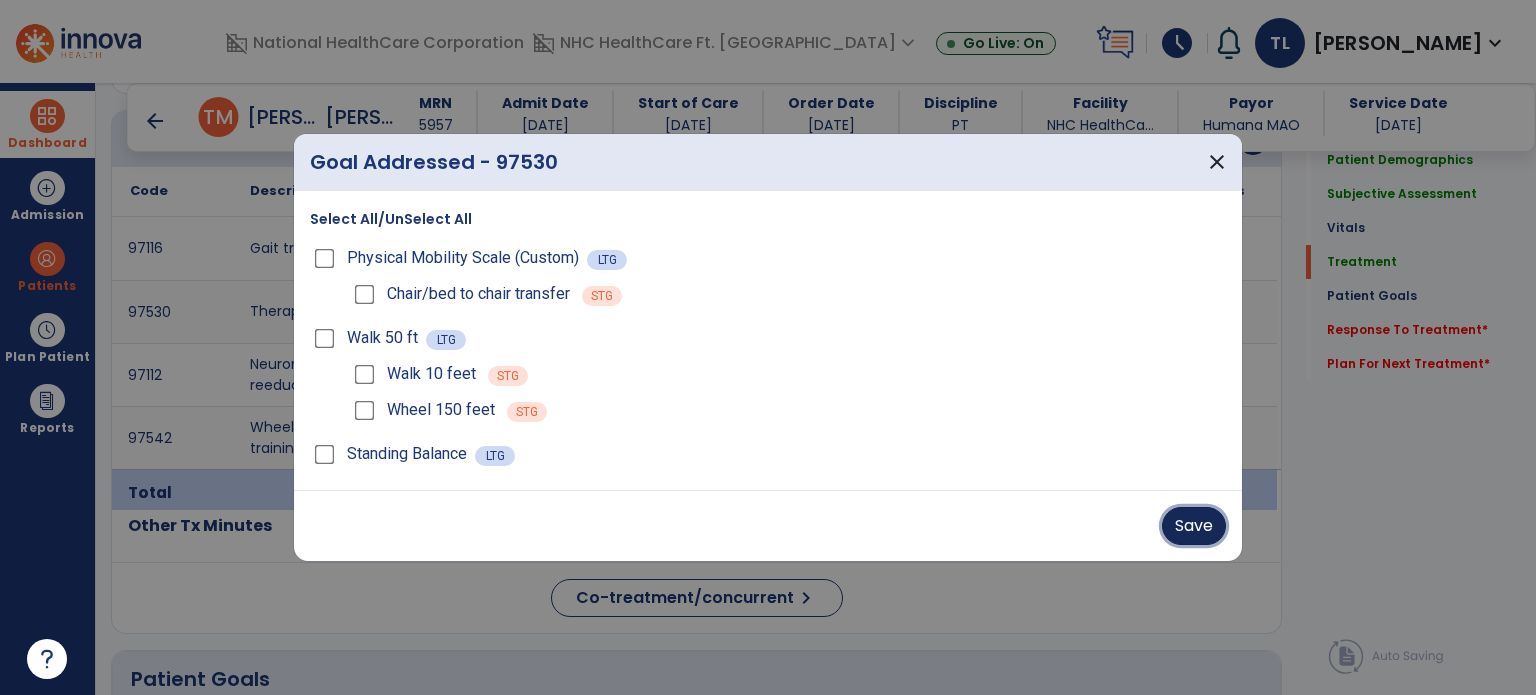 click on "Save" at bounding box center (1194, 526) 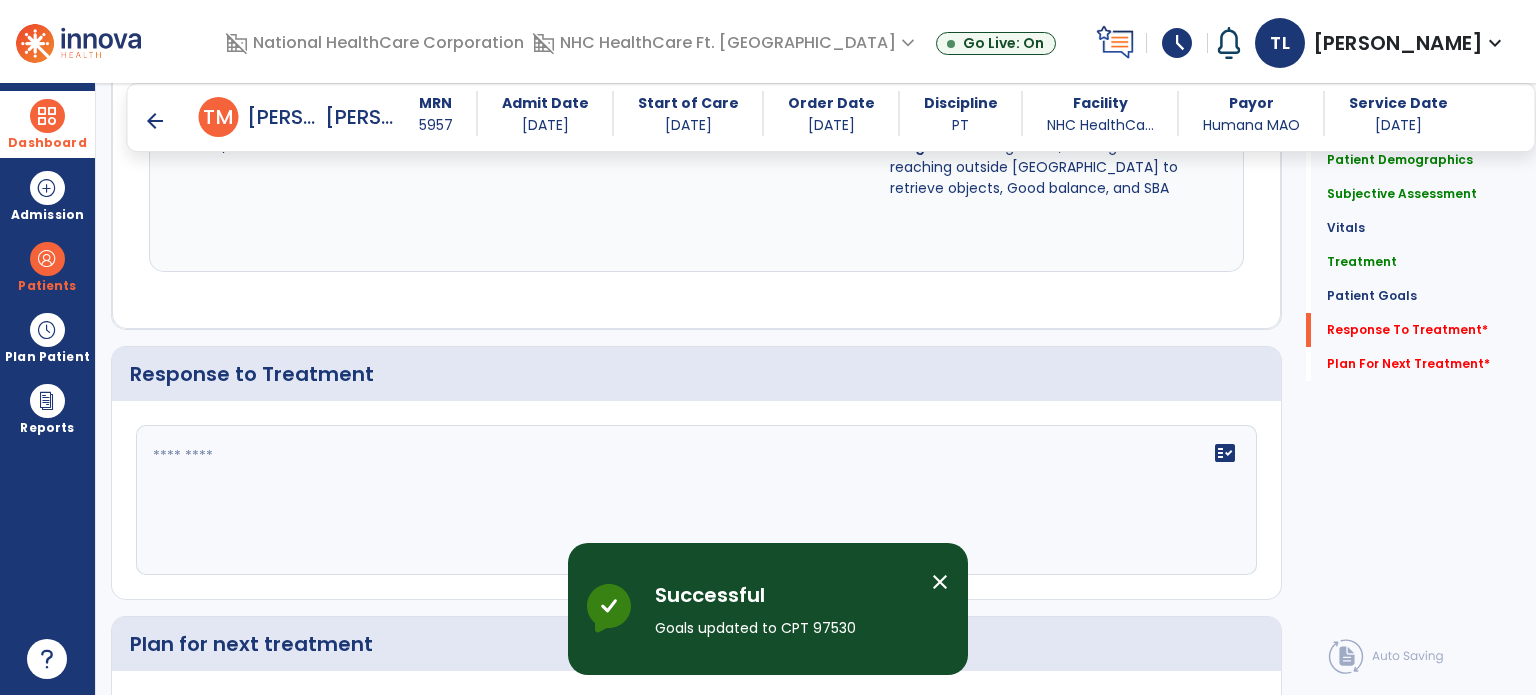 scroll, scrollTop: 2636, scrollLeft: 0, axis: vertical 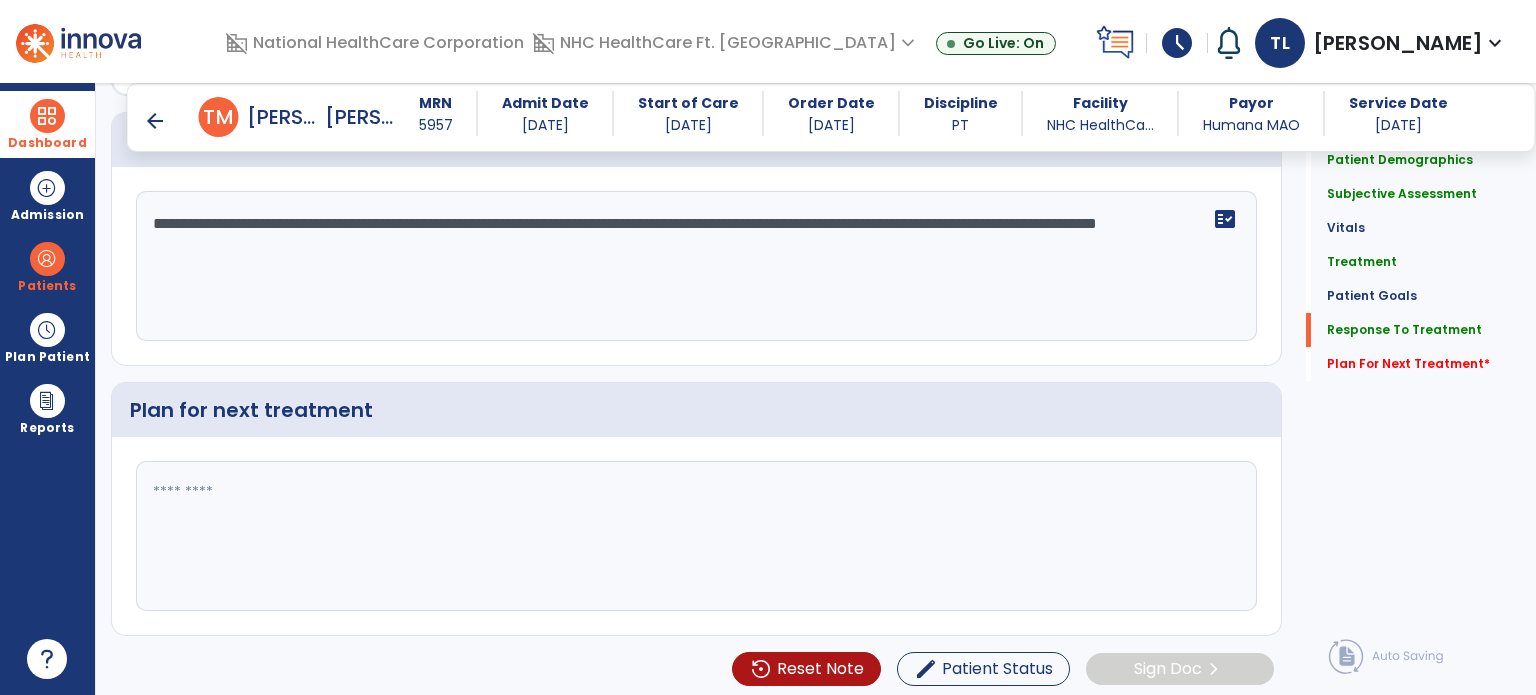 type on "**********" 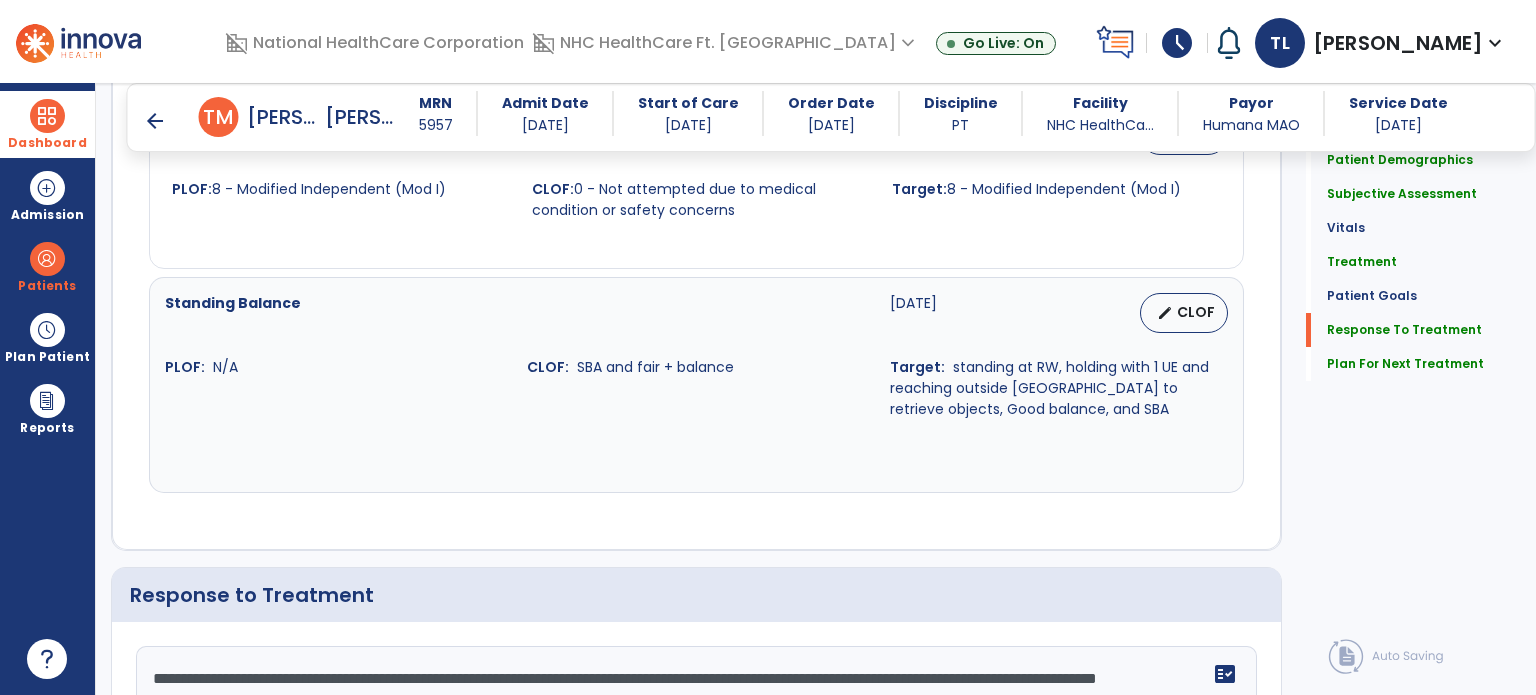scroll, scrollTop: 2870, scrollLeft: 0, axis: vertical 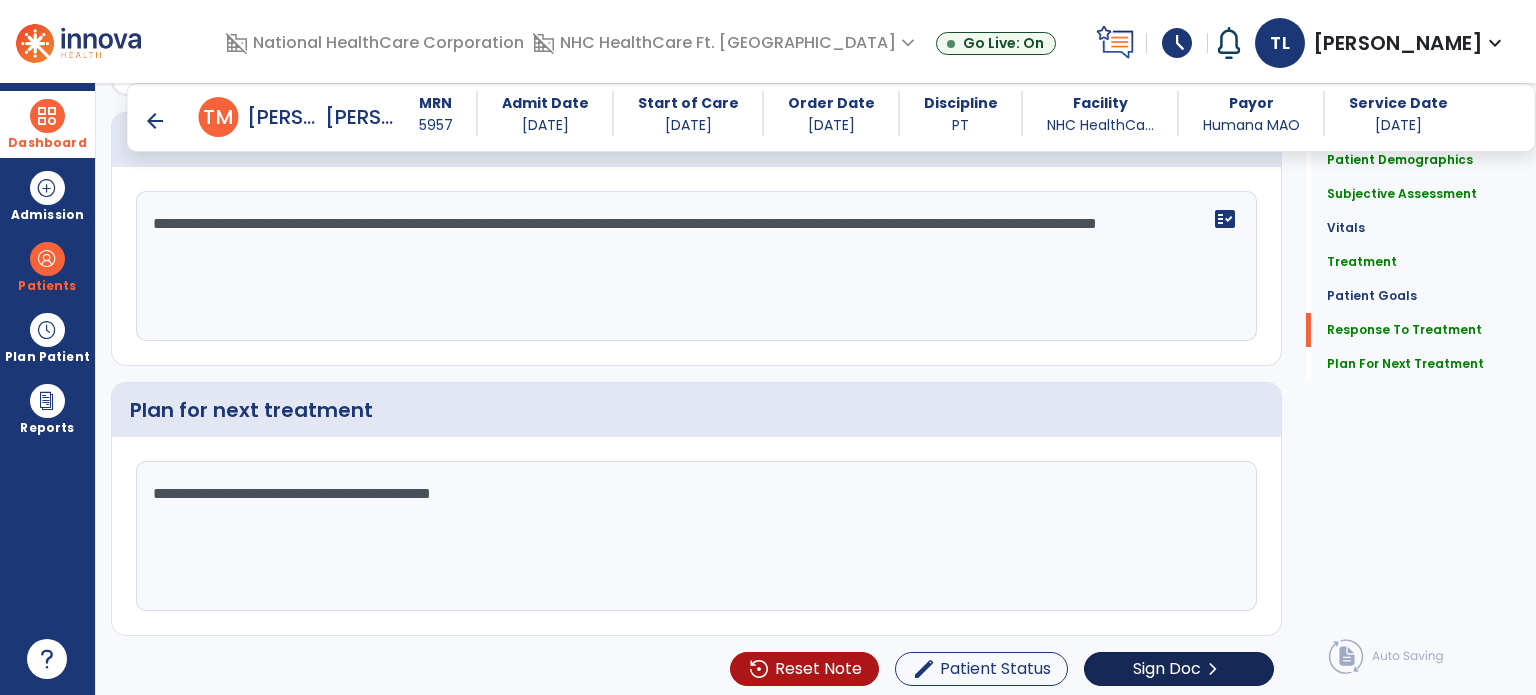 type on "**********" 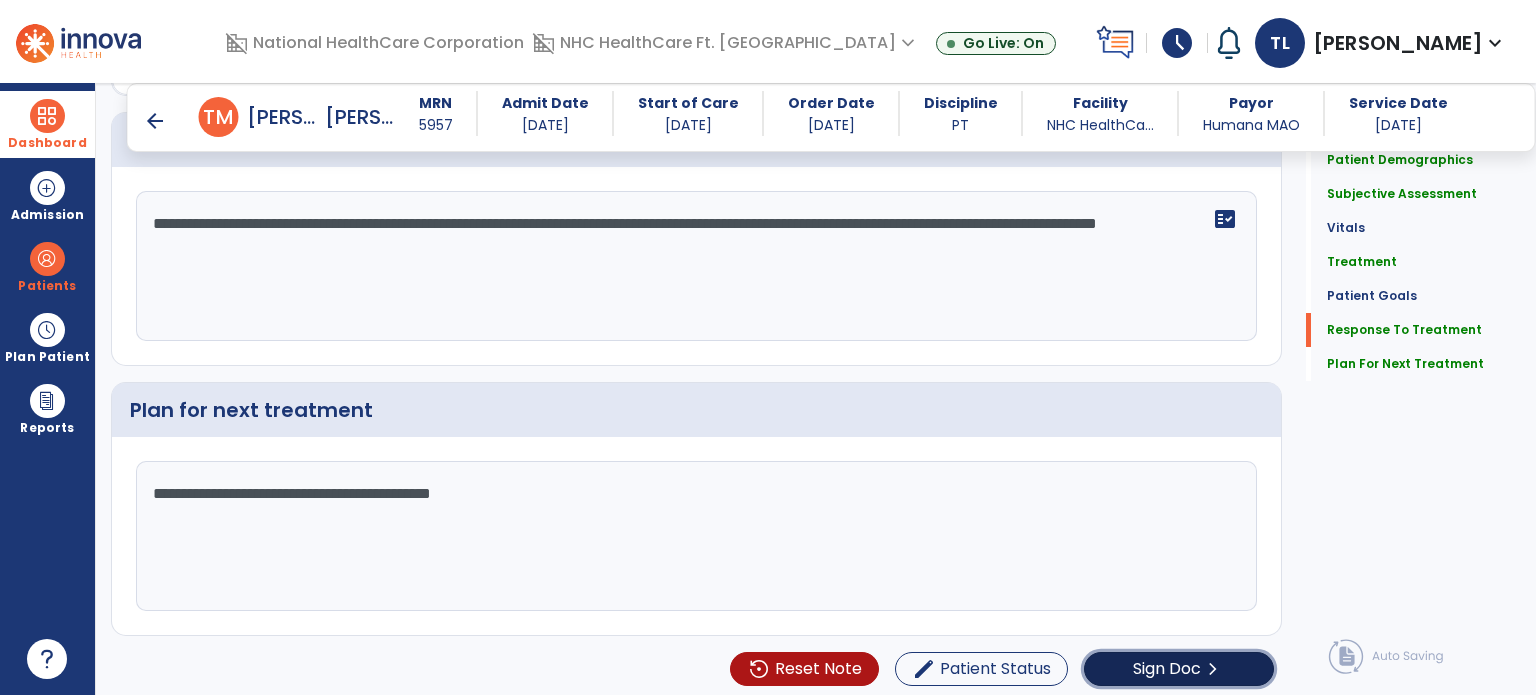 click on "Sign Doc" 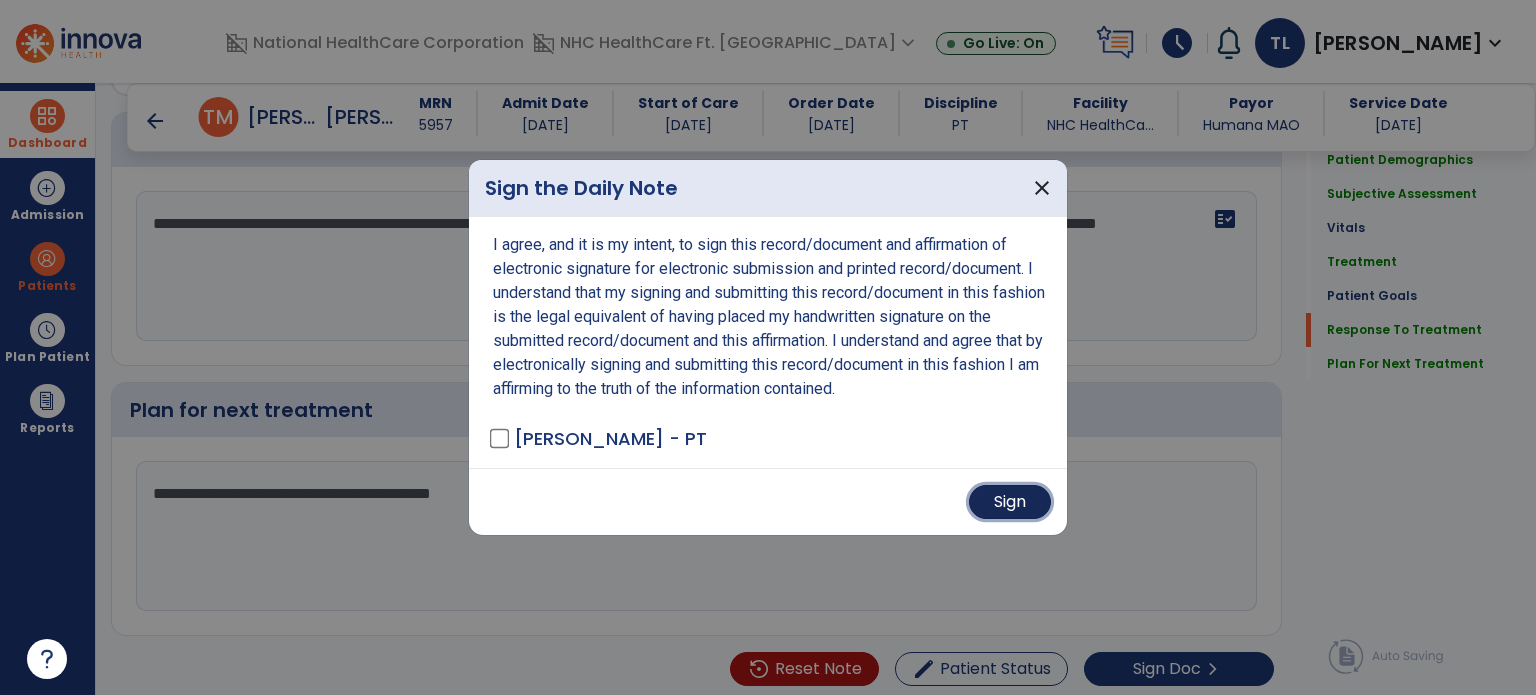 click on "Sign" at bounding box center (1010, 502) 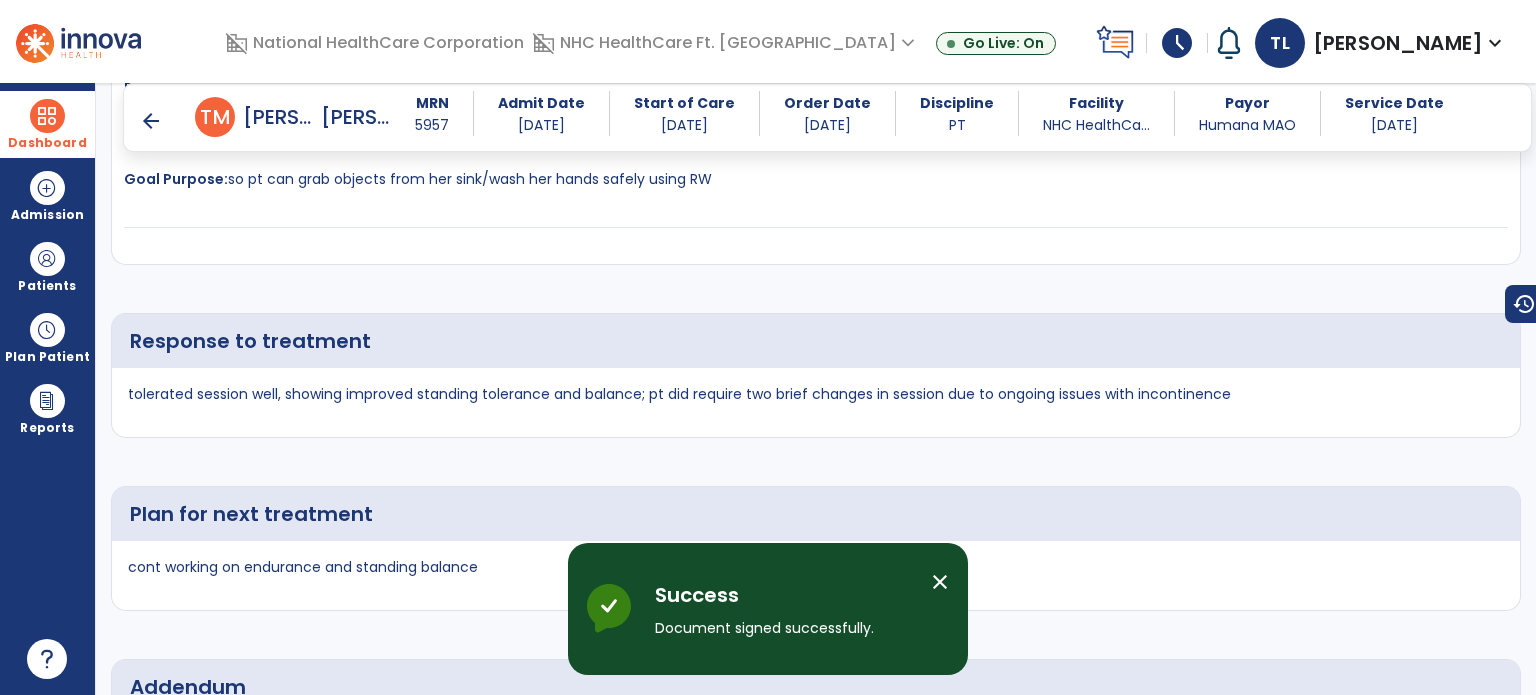 scroll, scrollTop: 4065, scrollLeft: 0, axis: vertical 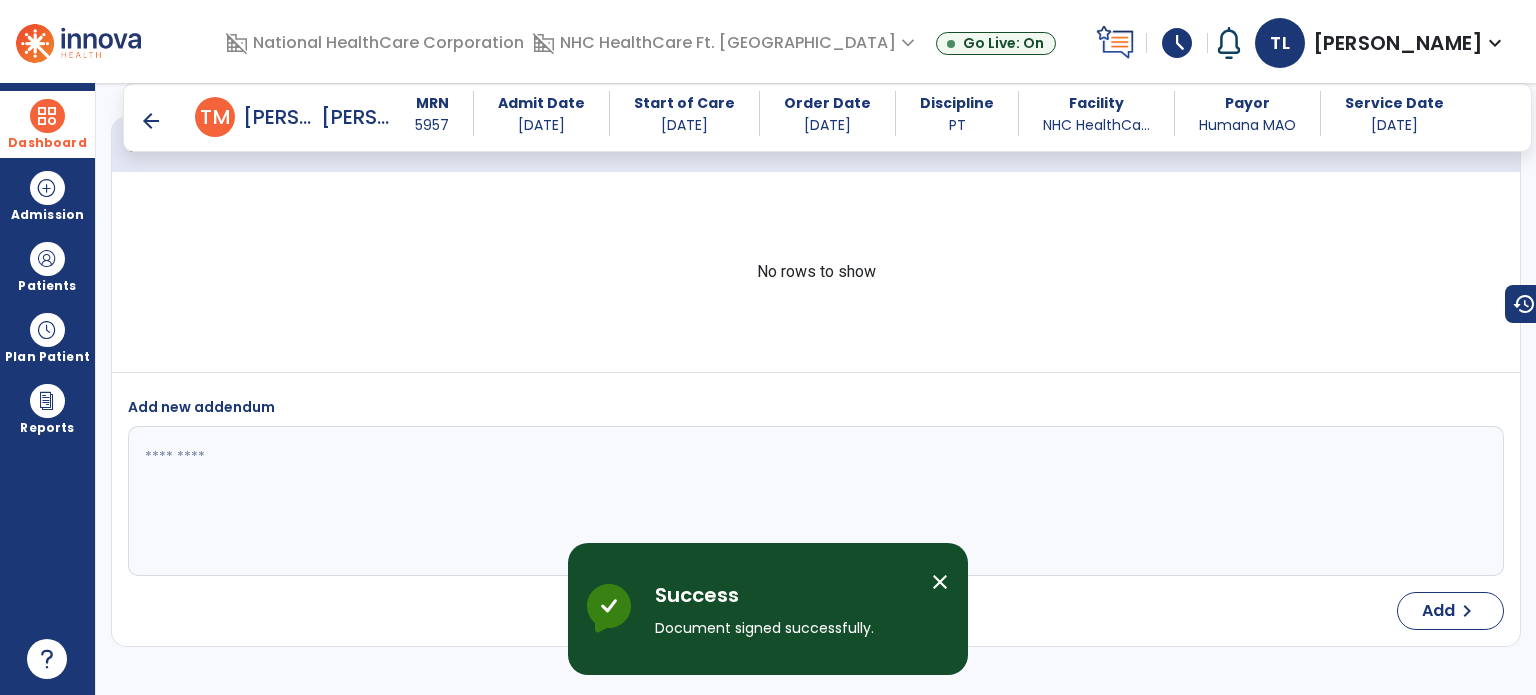 click on "Dashboard" at bounding box center [47, 143] 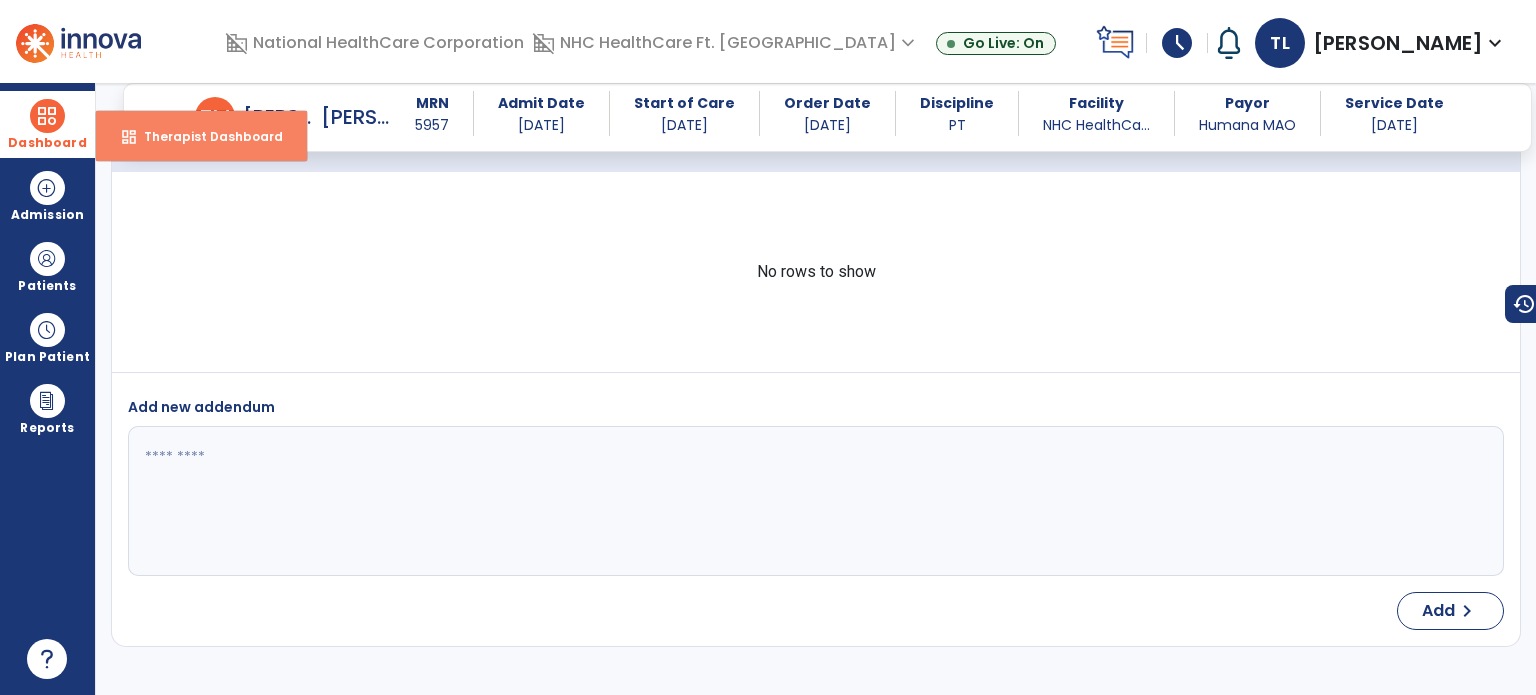 click on "dashboard  Therapist Dashboard" at bounding box center (201, 136) 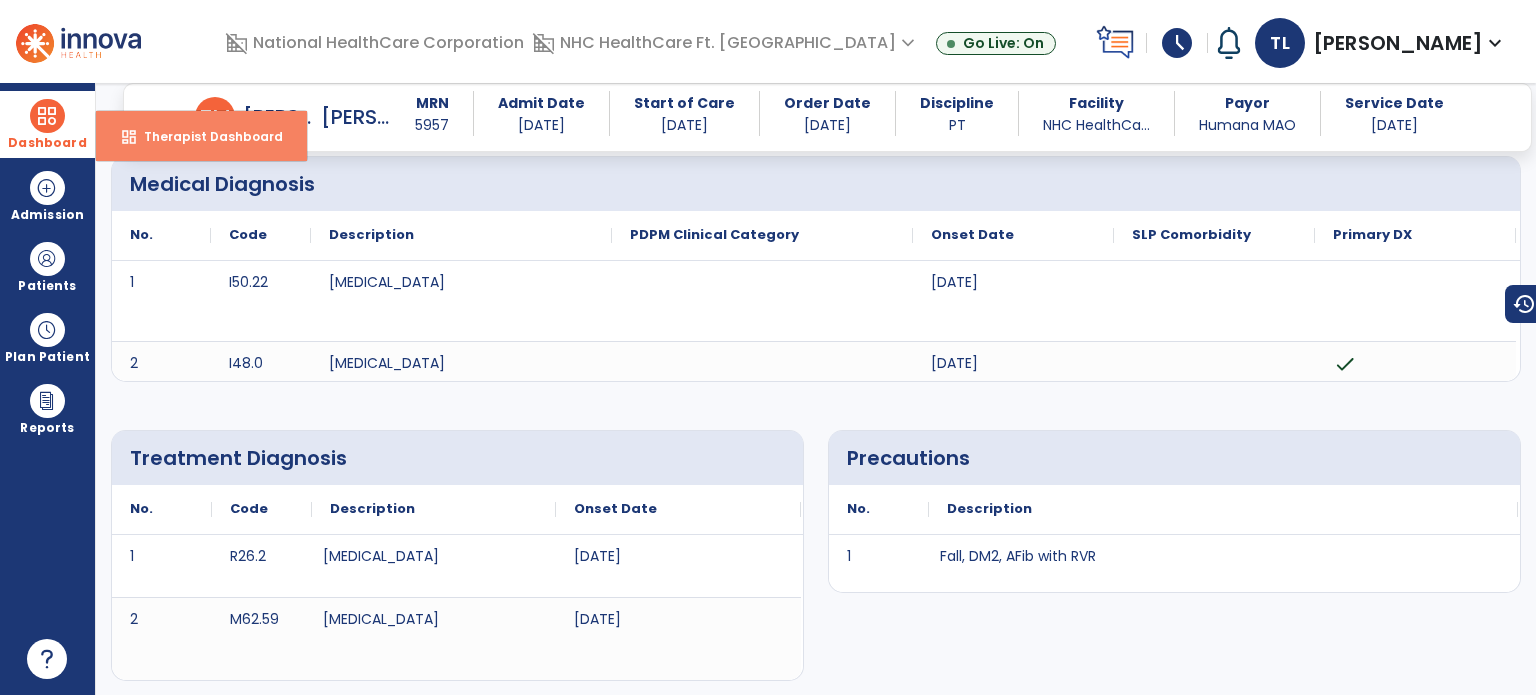 select on "****" 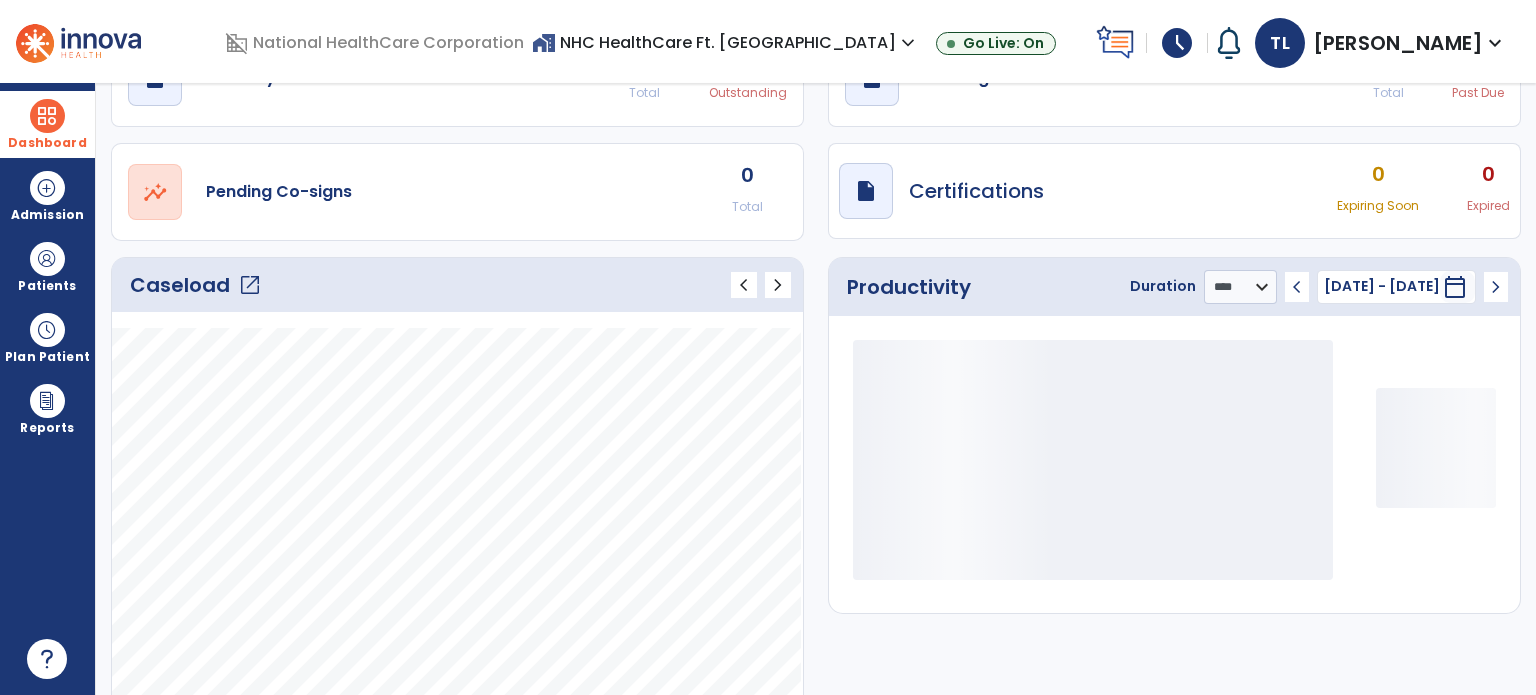 scroll, scrollTop: 0, scrollLeft: 0, axis: both 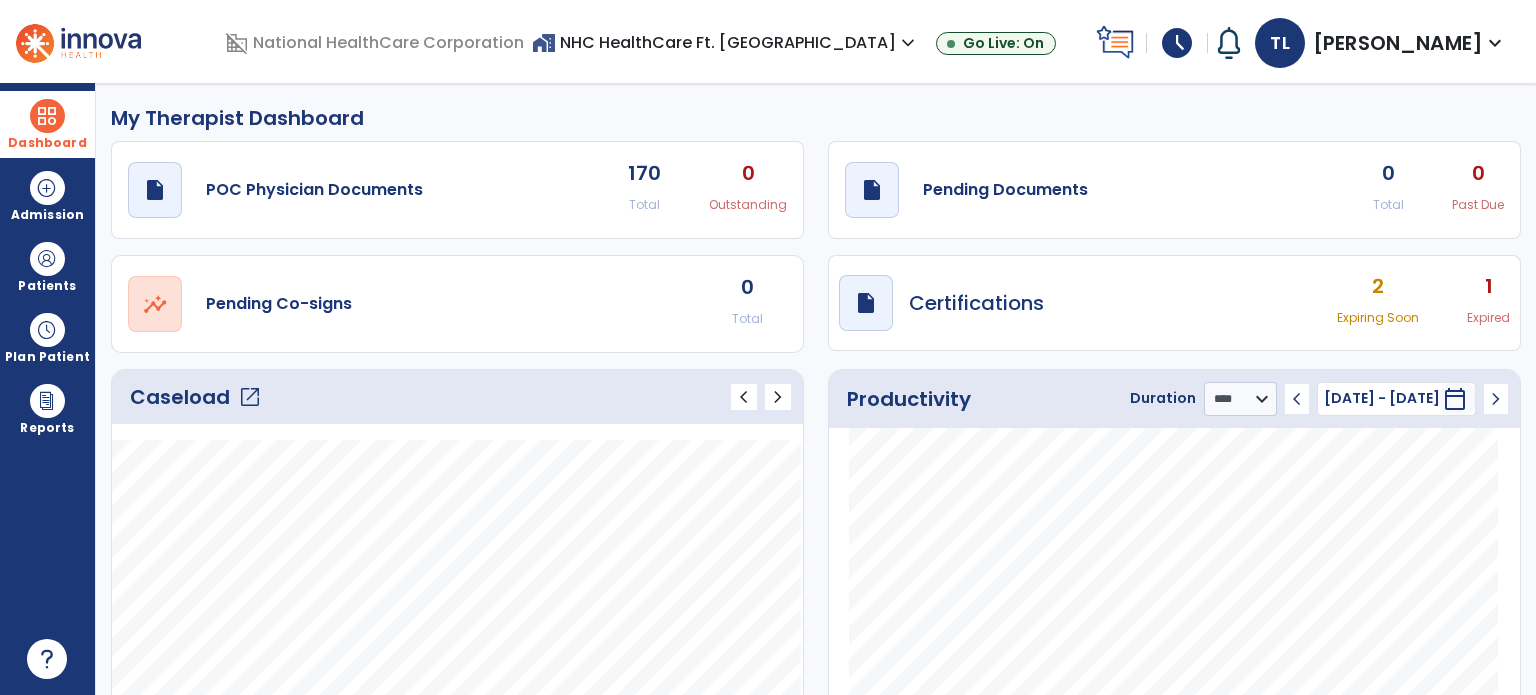 click on "open_in_new" 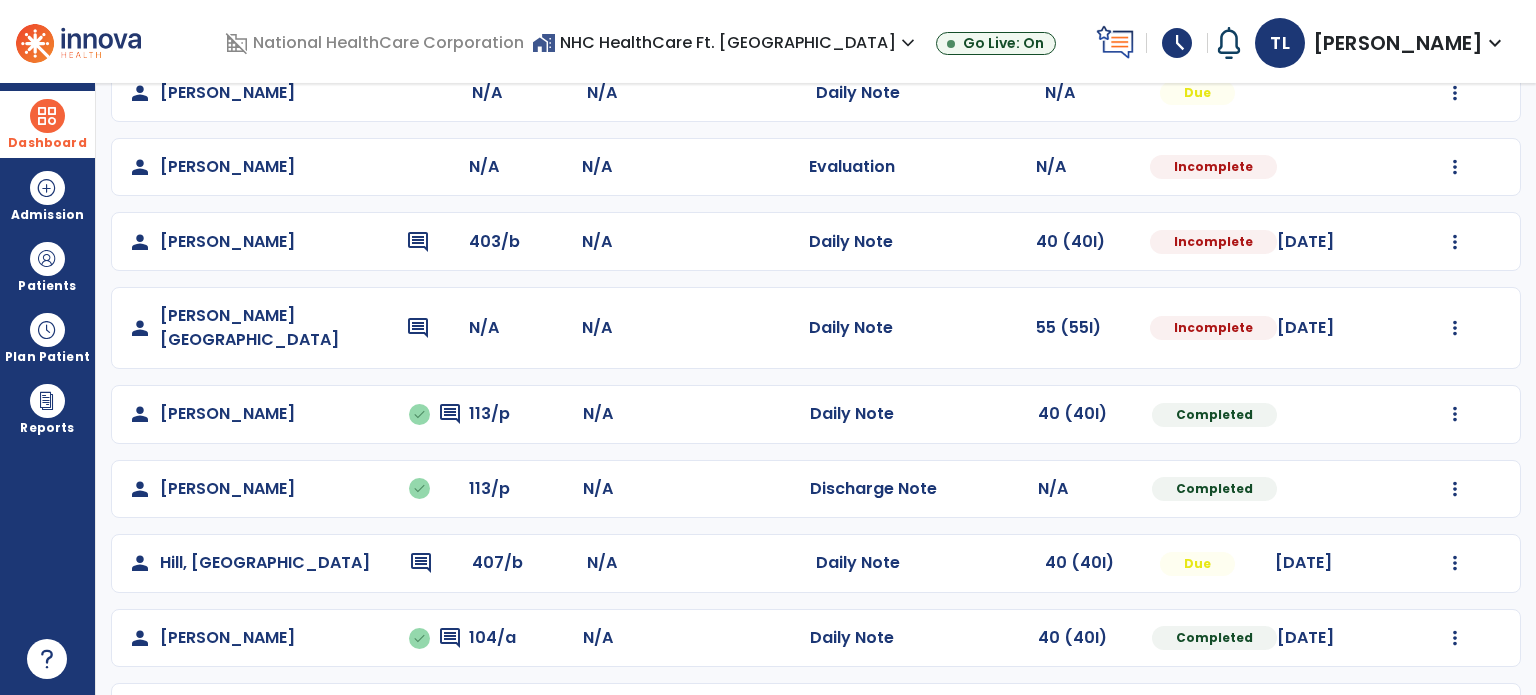 scroll, scrollTop: 540, scrollLeft: 0, axis: vertical 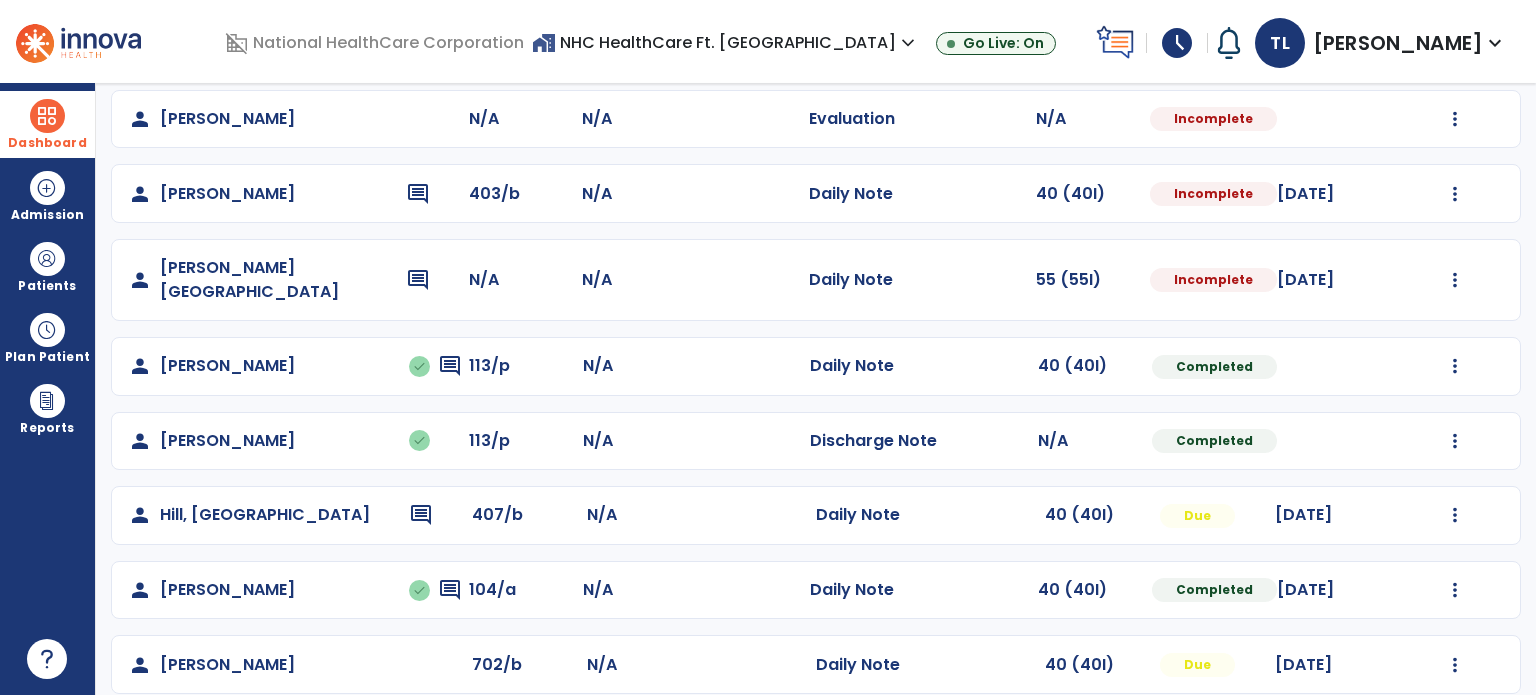 click on "person   Hill, Lake  comment 407/b N/A  Daily Note   40 (40I)  Due [DATE]  Mark Visit As Complete   Reset Note   Open Document   G + C Mins" 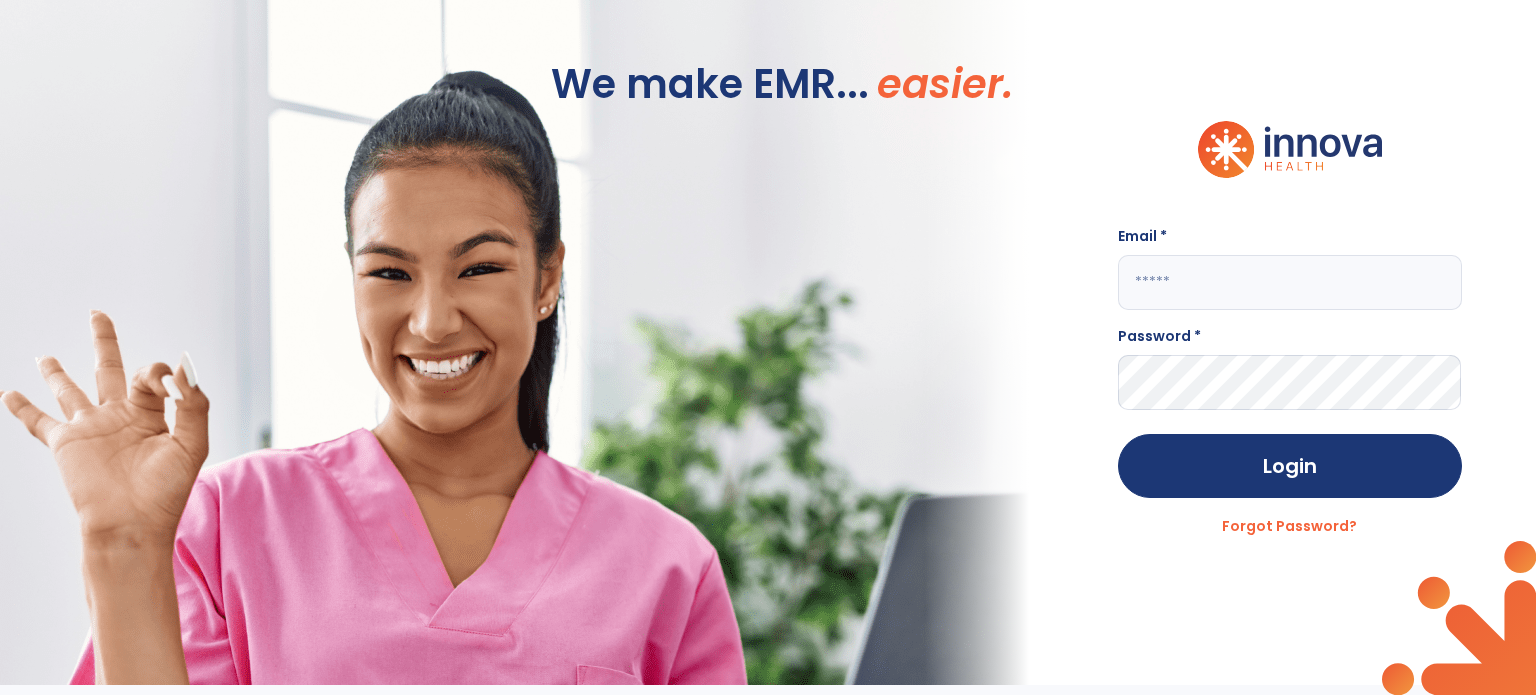 type on "**********" 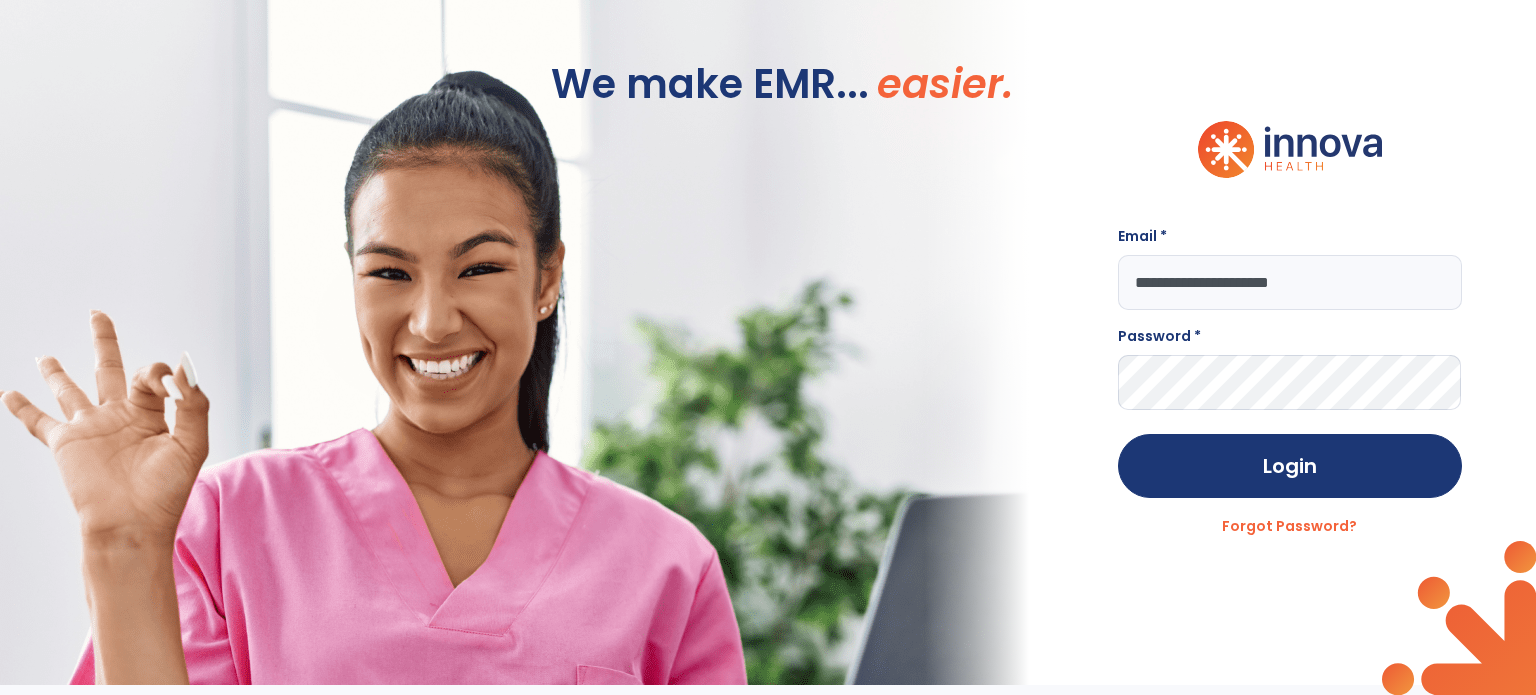 scroll, scrollTop: 0, scrollLeft: 0, axis: both 